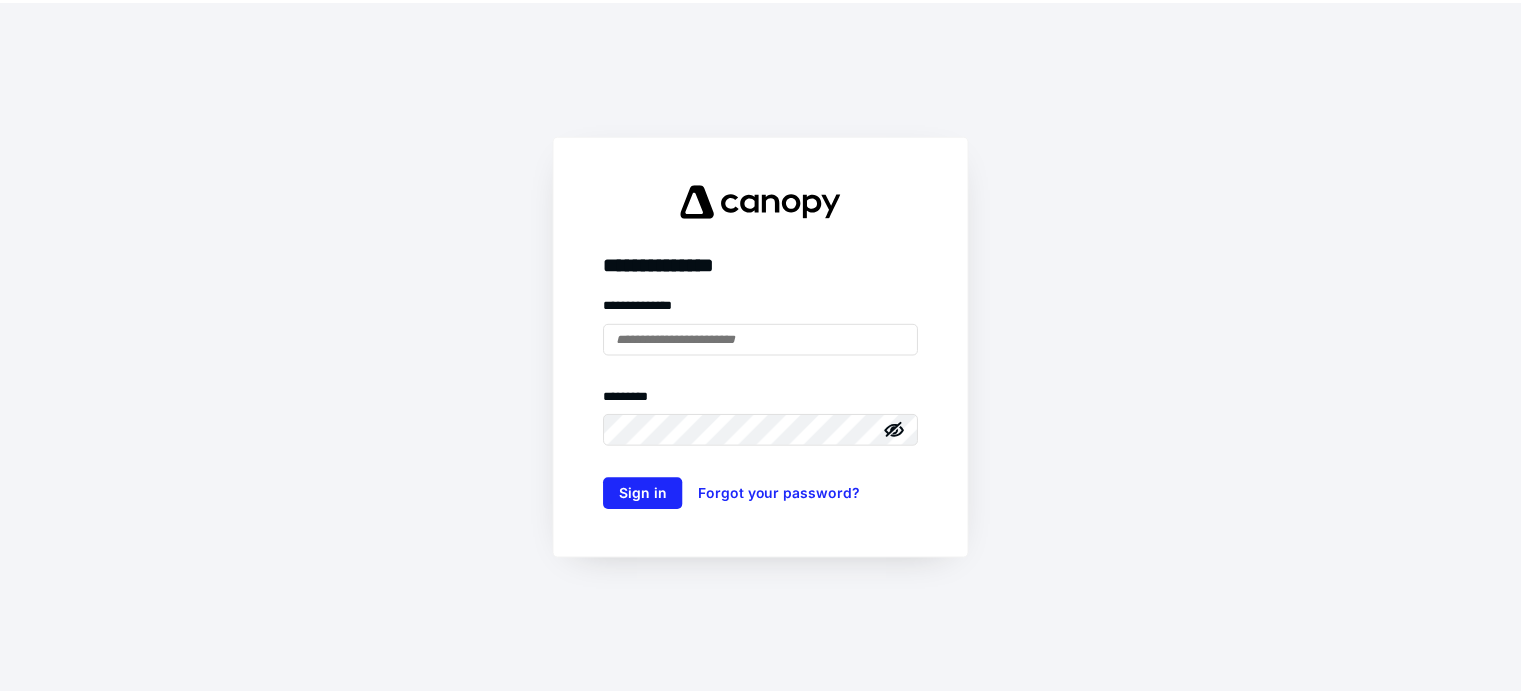 scroll, scrollTop: 0, scrollLeft: 0, axis: both 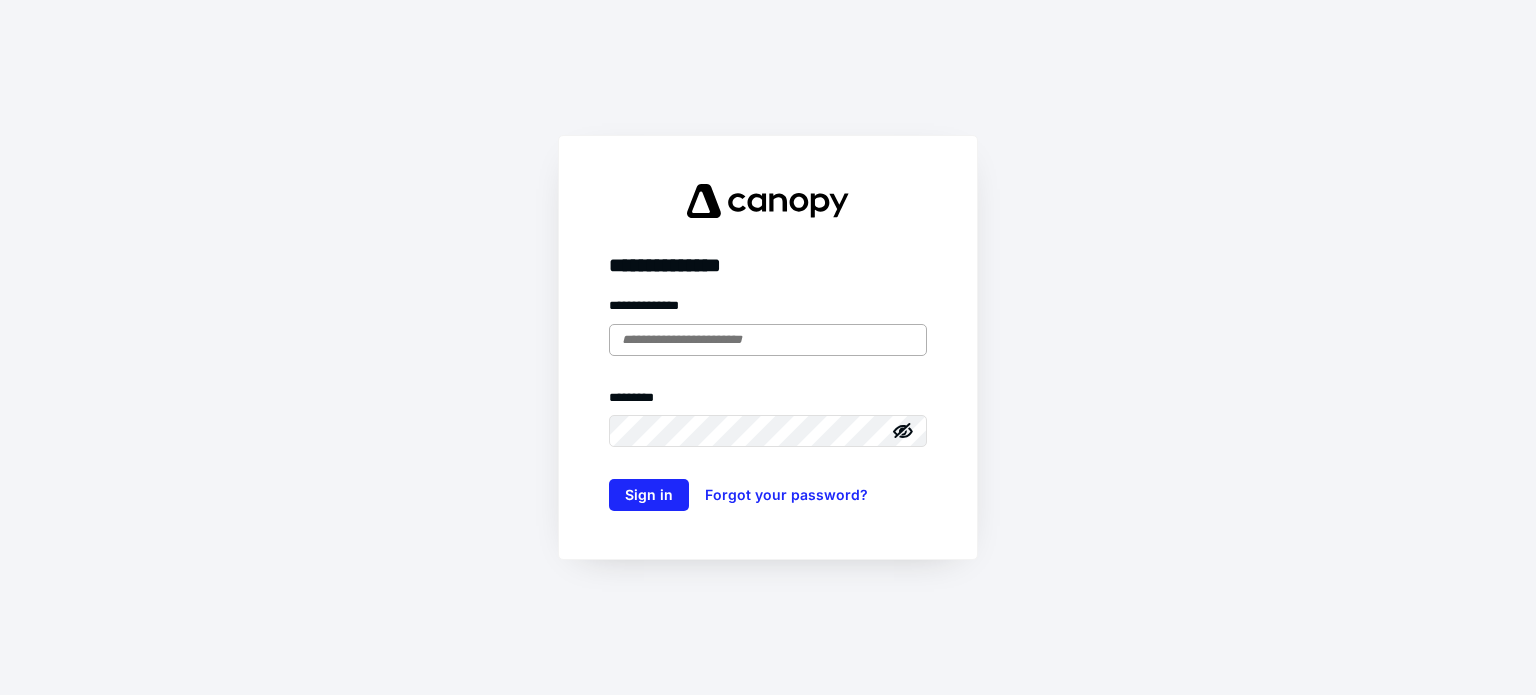 click at bounding box center (768, 340) 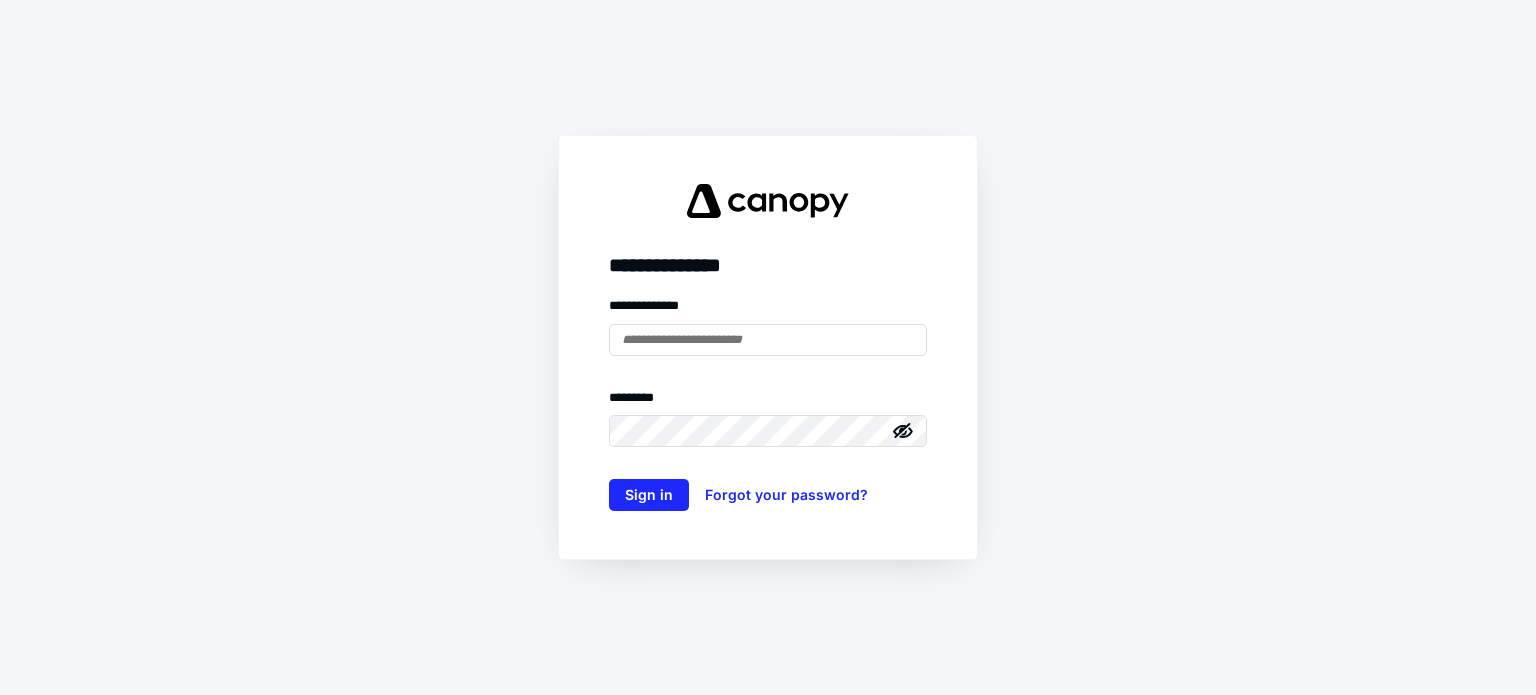 type on "**********" 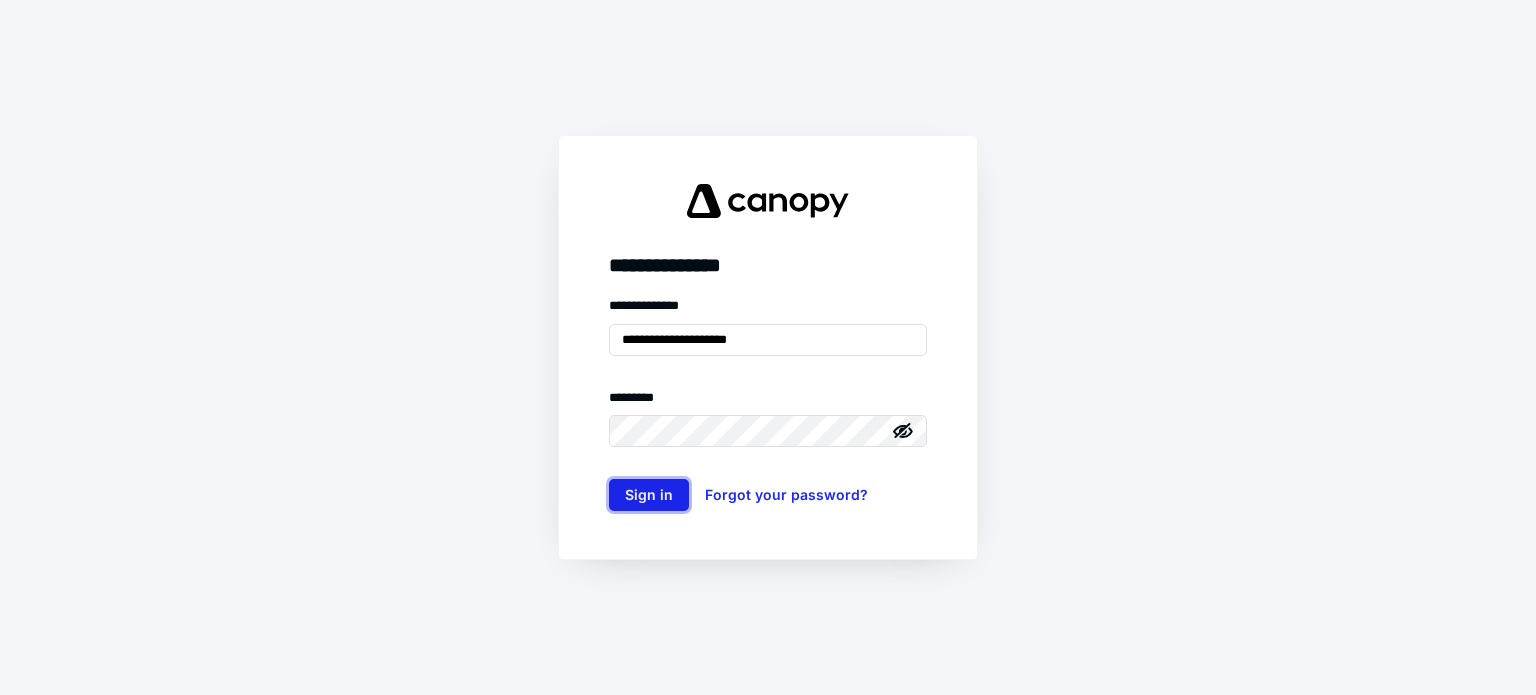click on "Sign in" at bounding box center [649, 495] 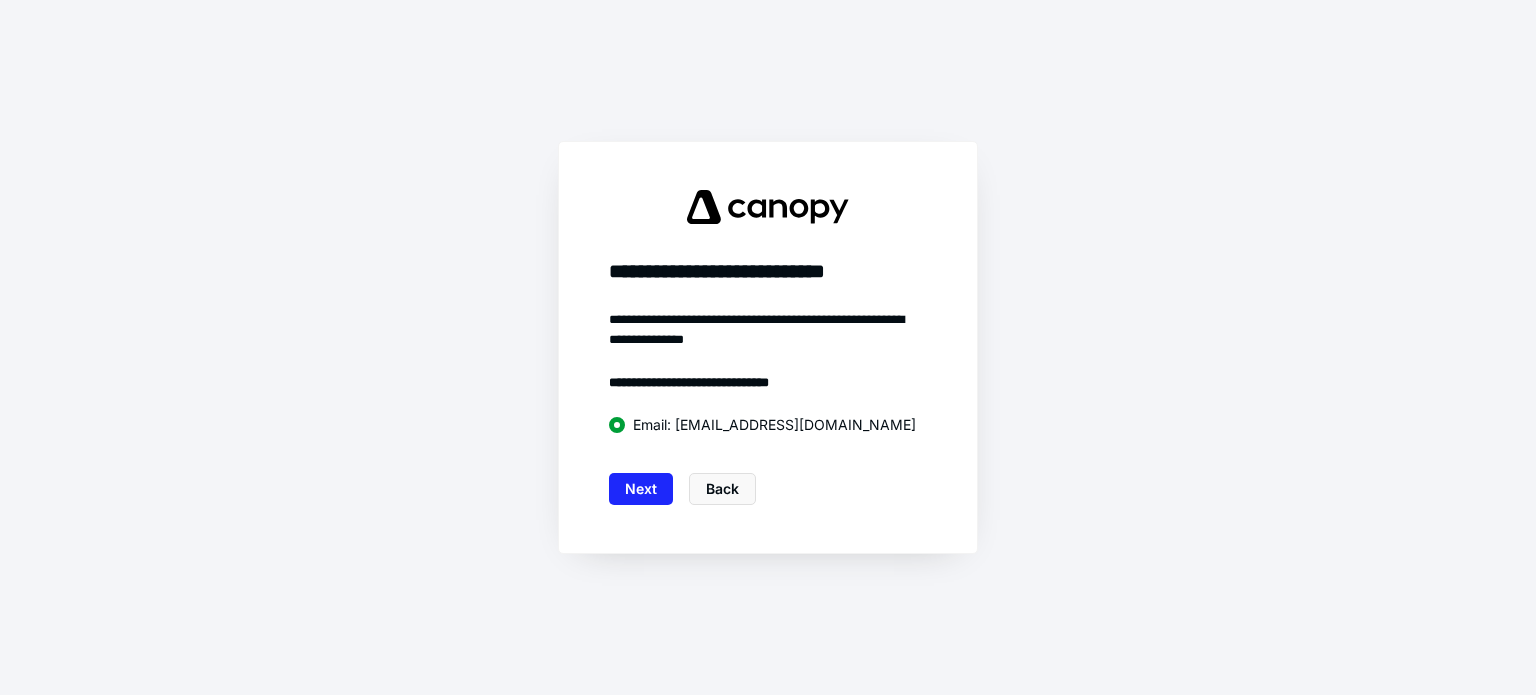 click on "Next" at bounding box center (641, 489) 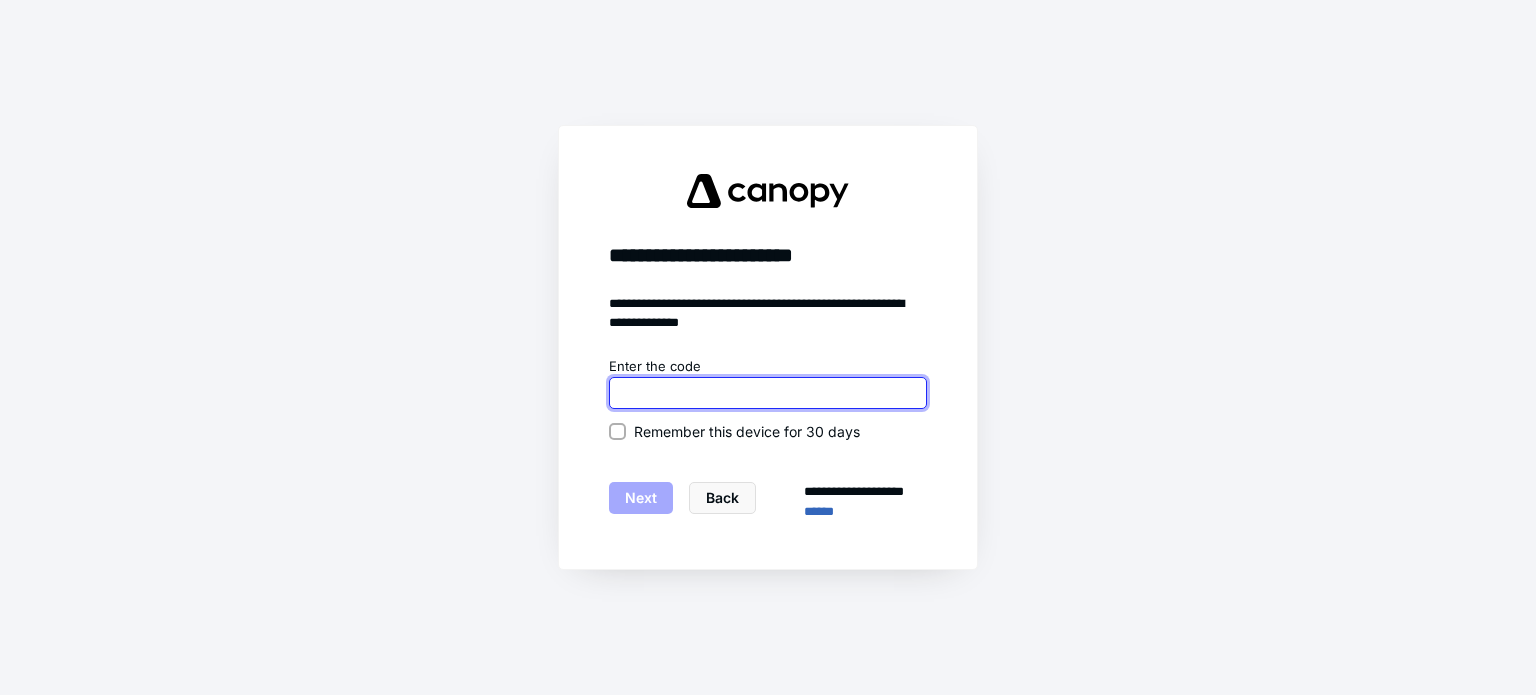 click at bounding box center [768, 393] 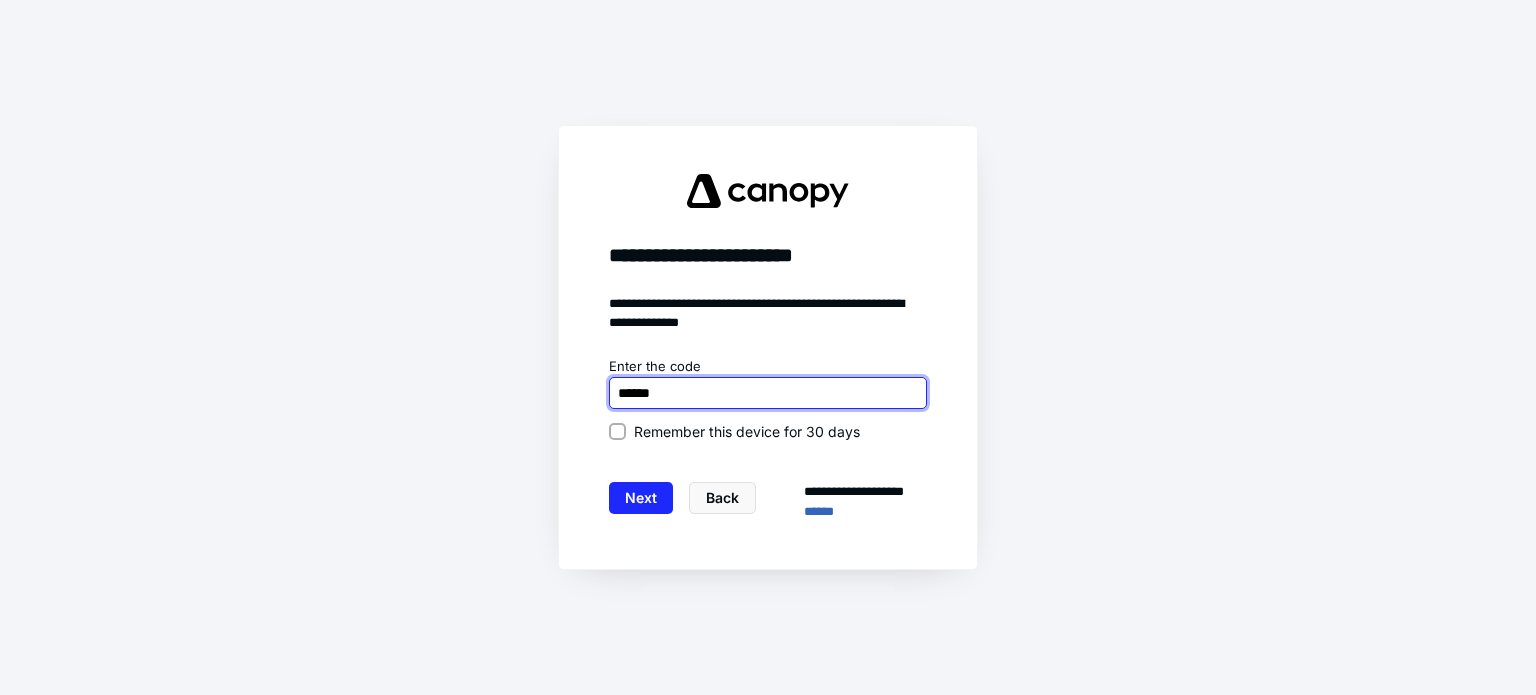 type on "******" 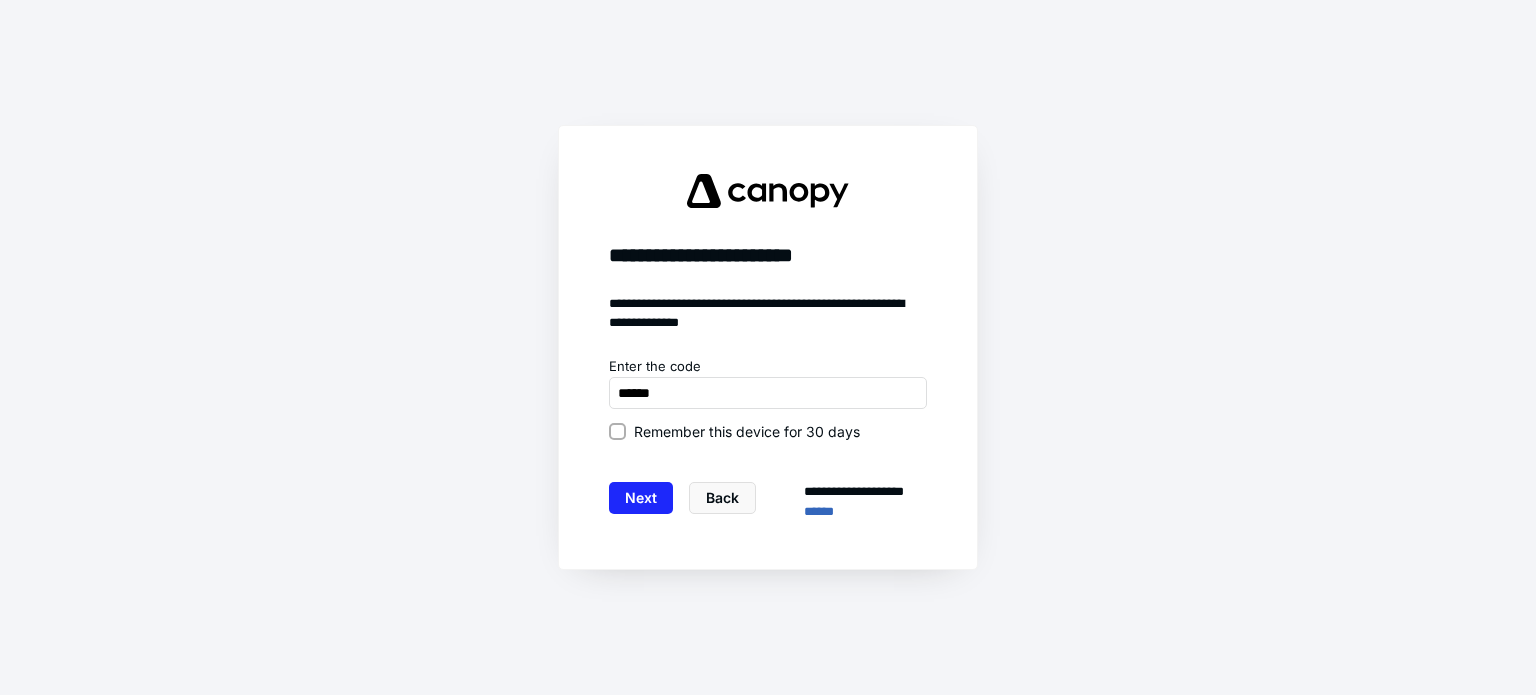 click 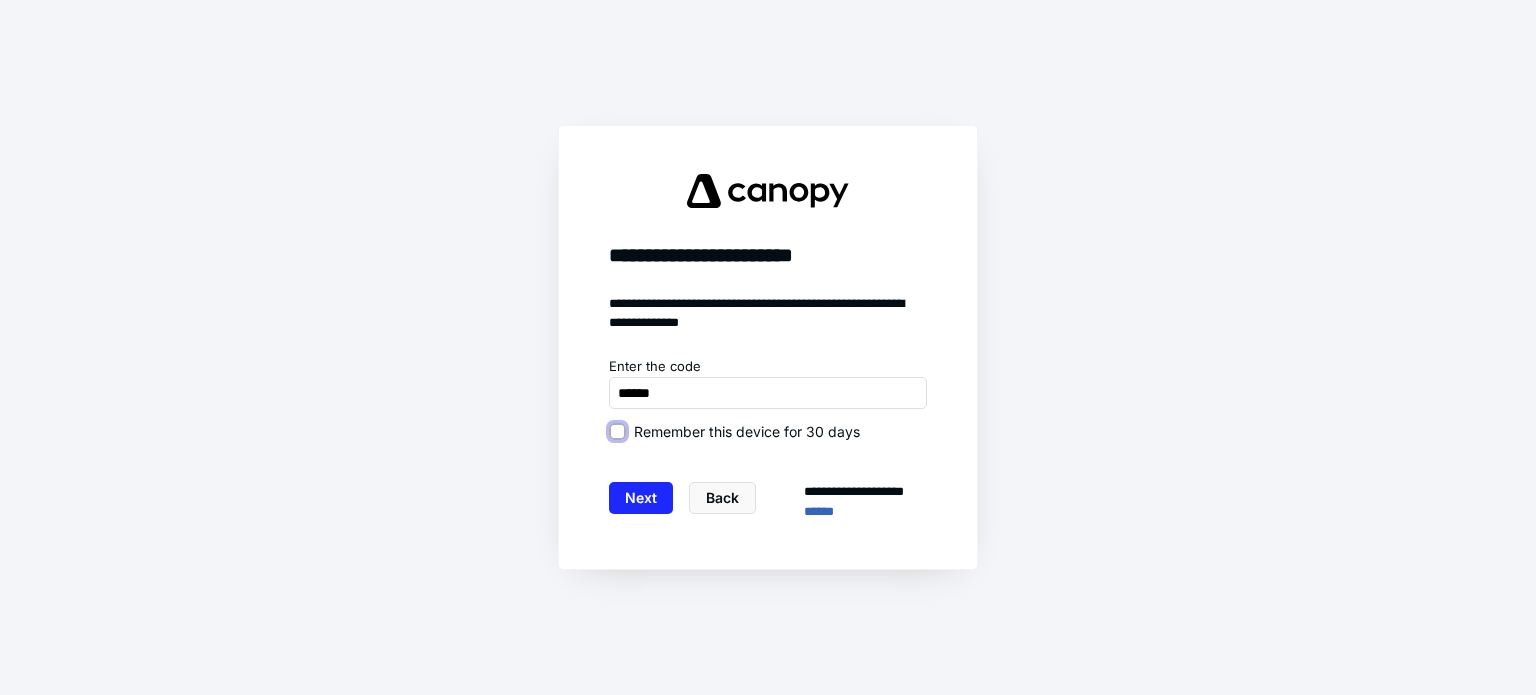 checkbox on "true" 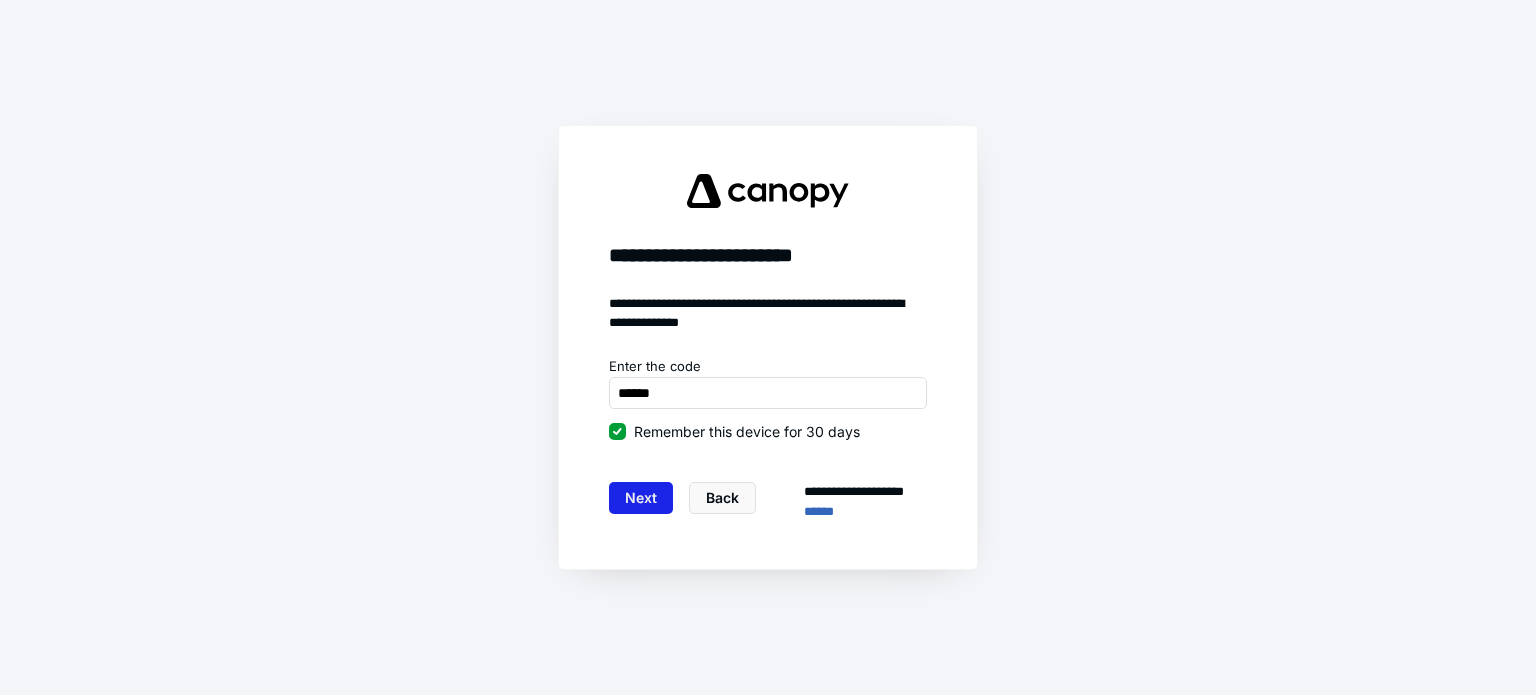click on "Next" at bounding box center [641, 498] 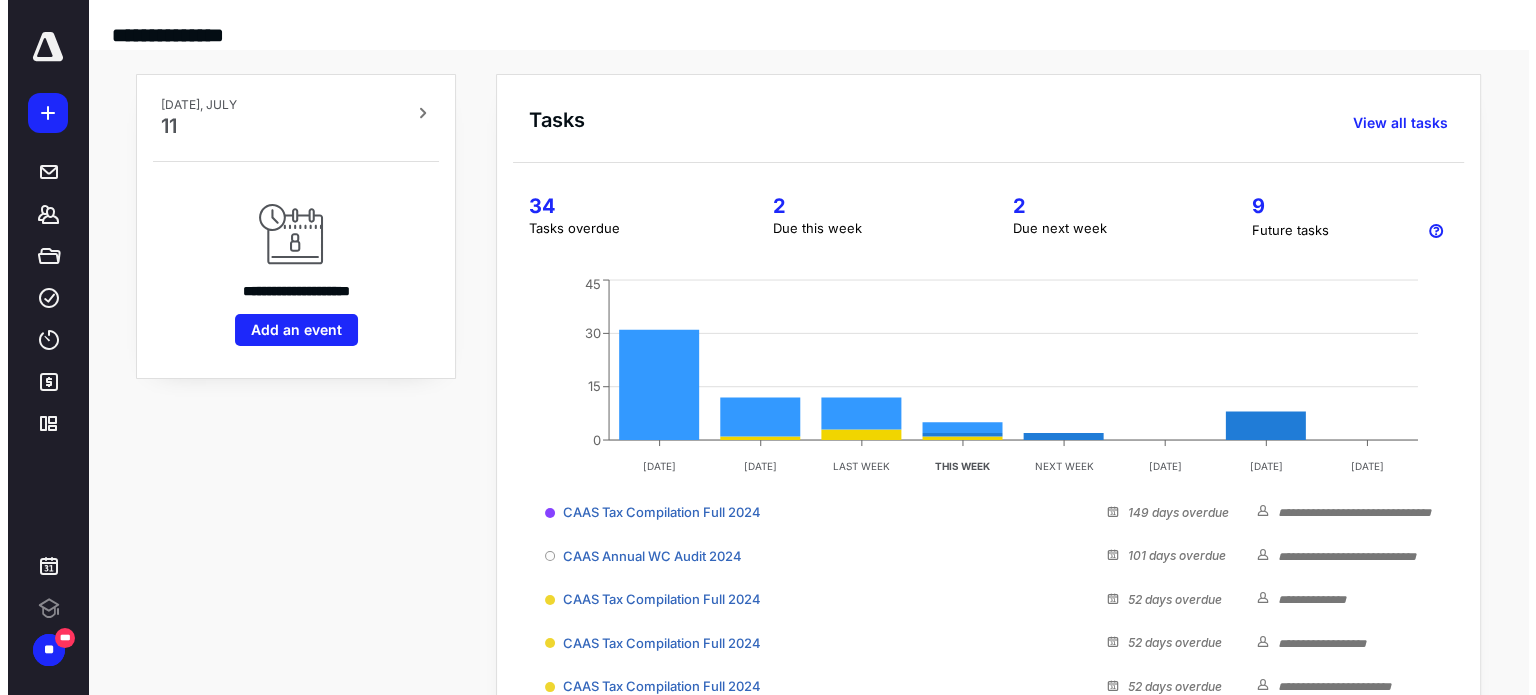 scroll, scrollTop: 0, scrollLeft: 0, axis: both 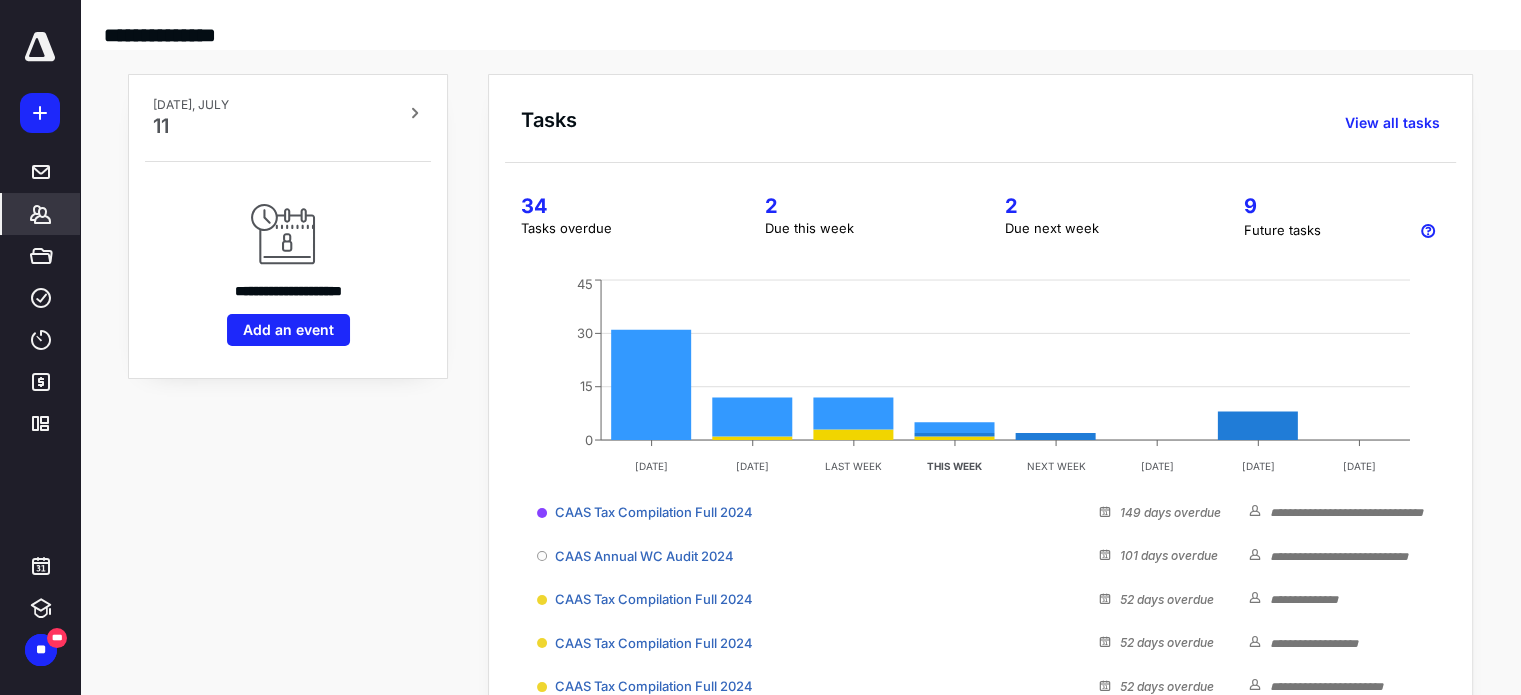click 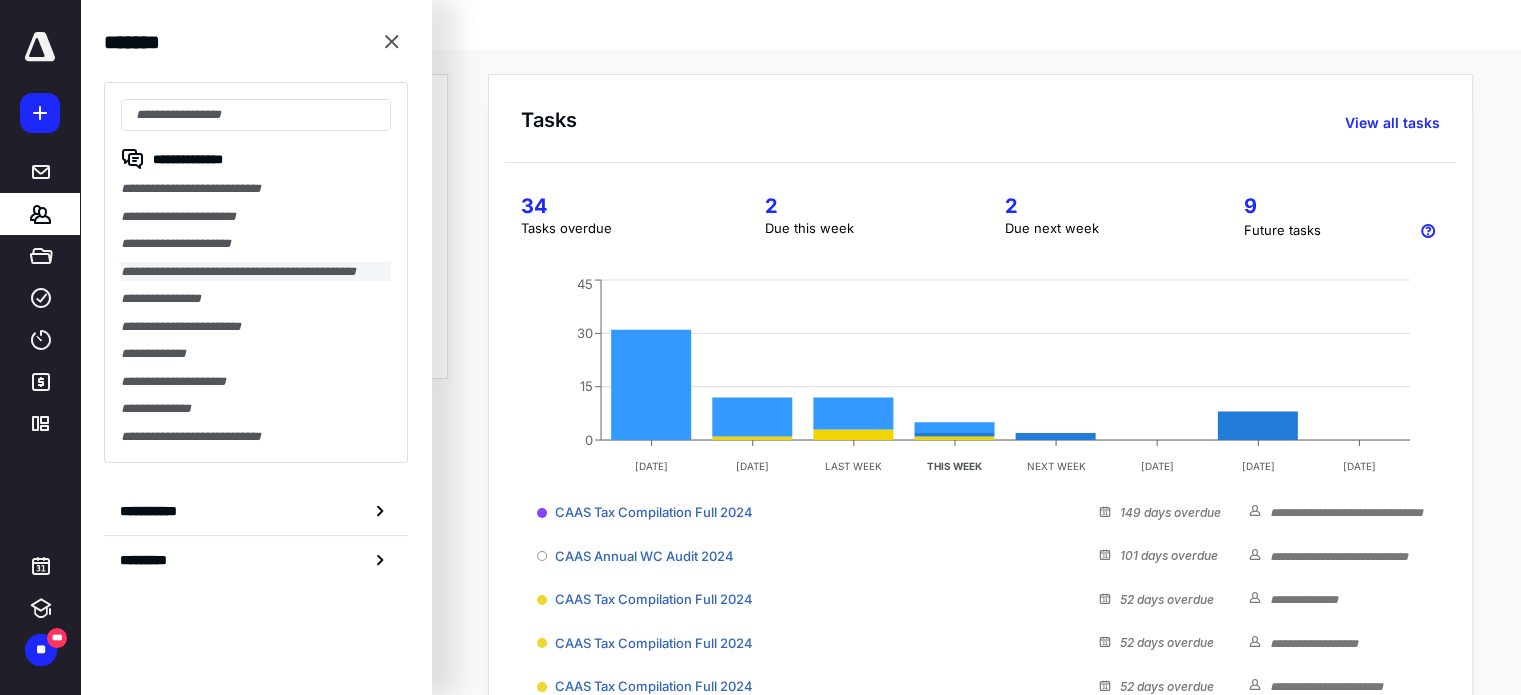 click on "**********" at bounding box center [256, 272] 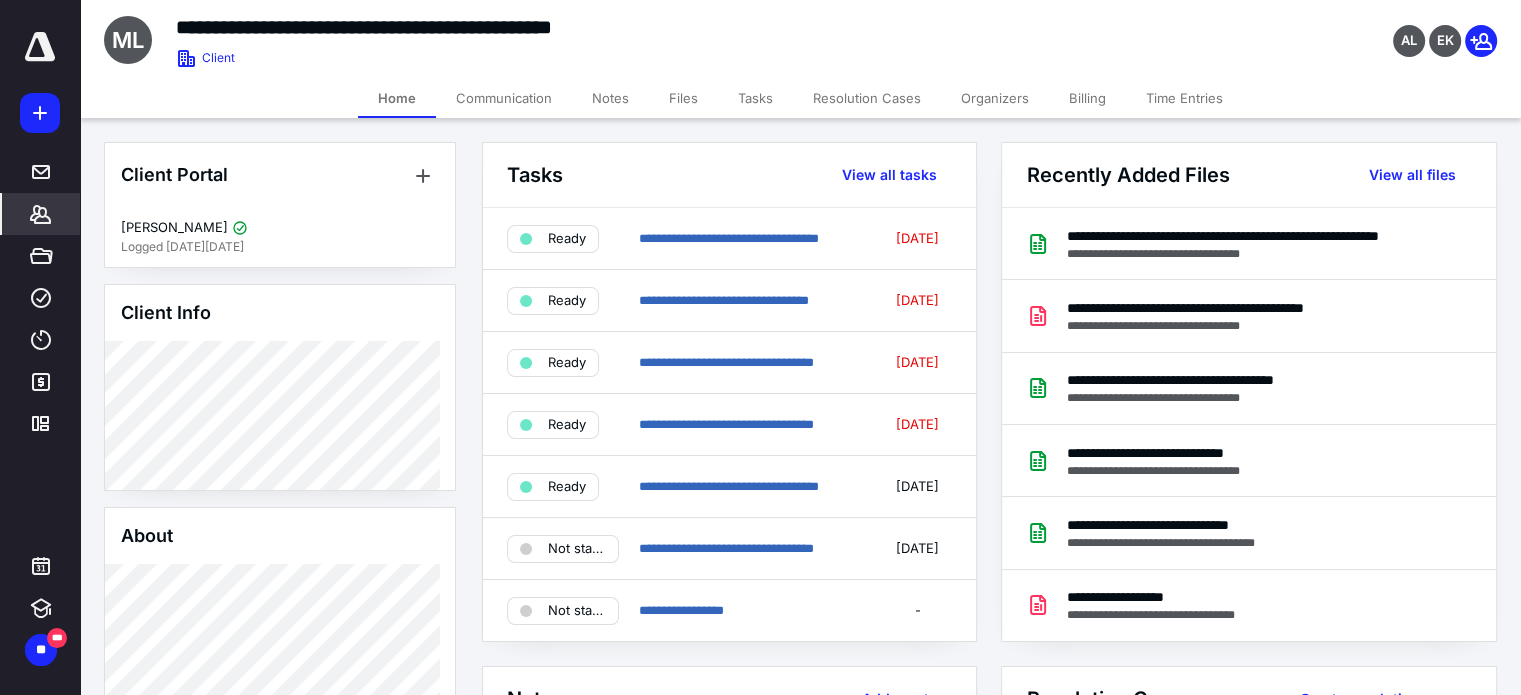 click on "Files" at bounding box center (683, 98) 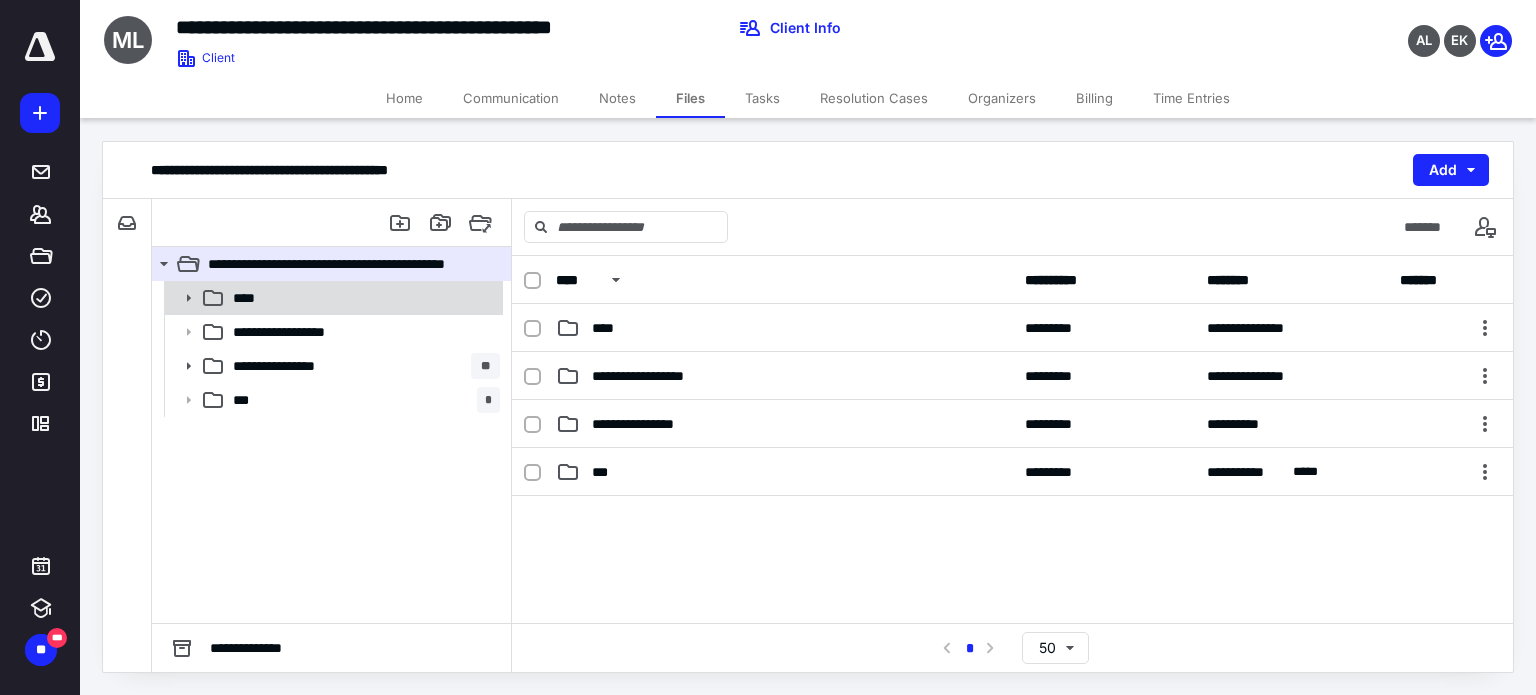 click 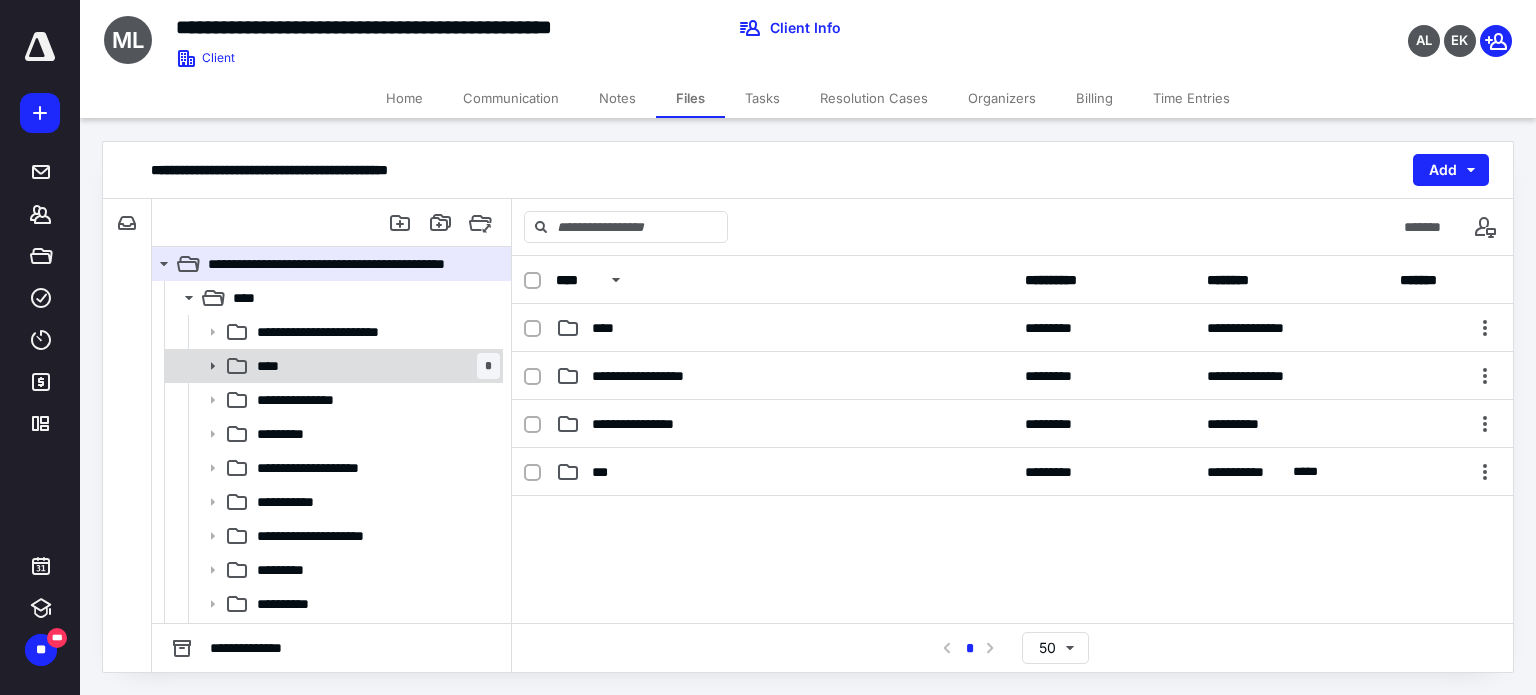 click 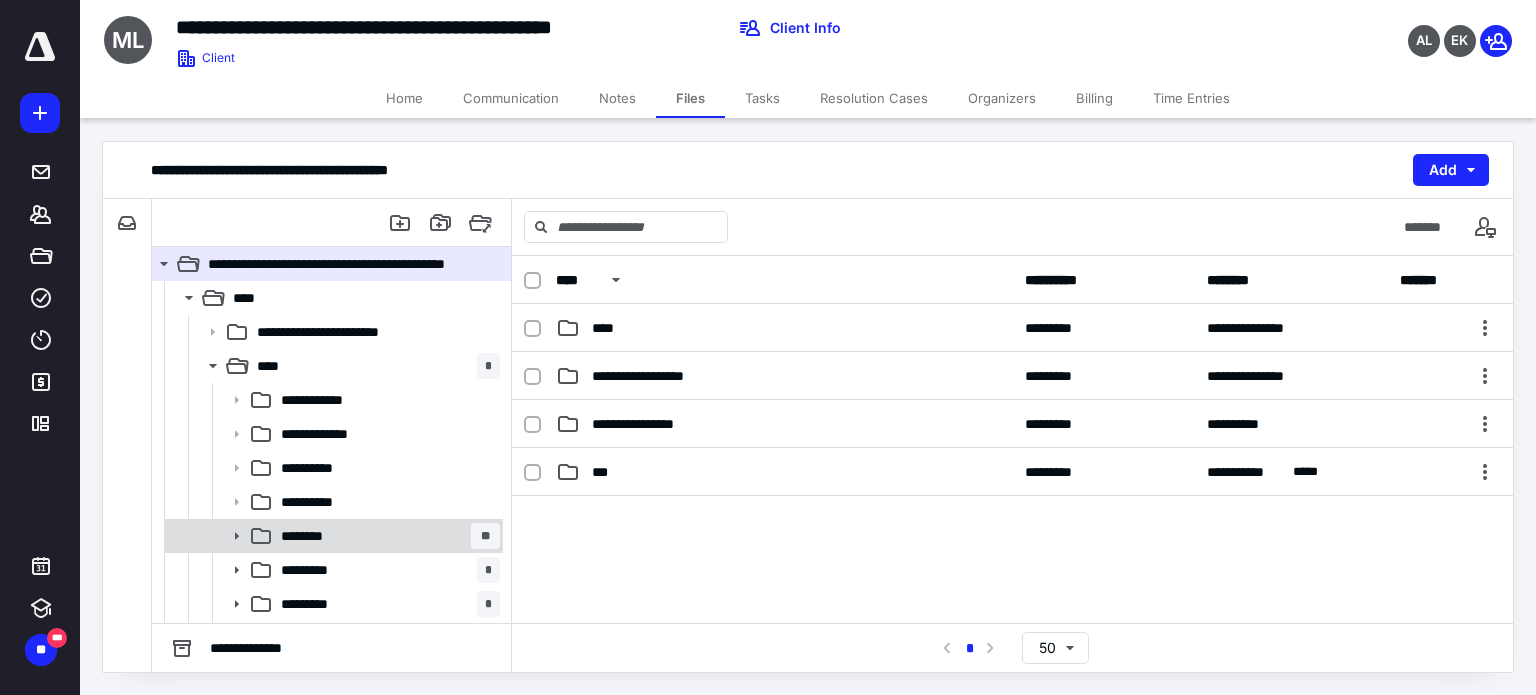 click on "********" at bounding box center [311, 536] 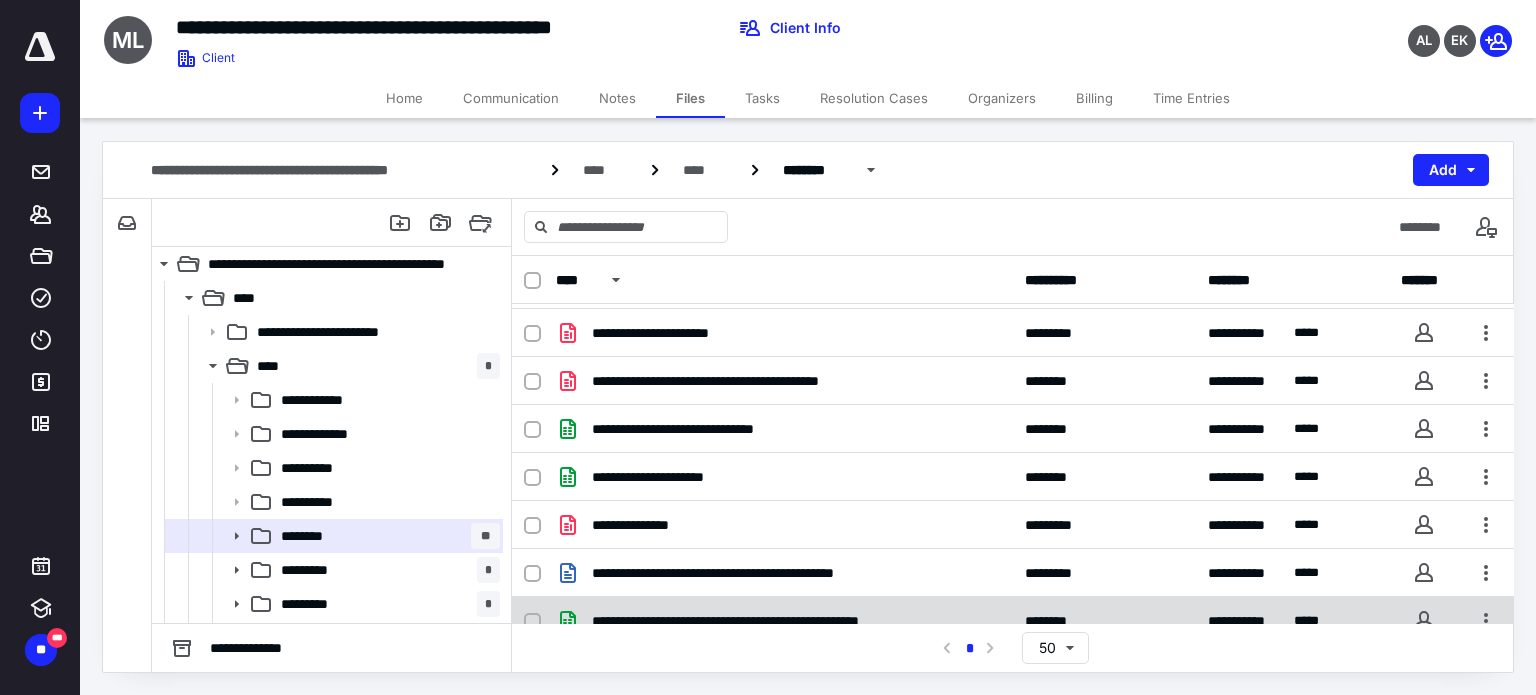 scroll, scrollTop: 249, scrollLeft: 0, axis: vertical 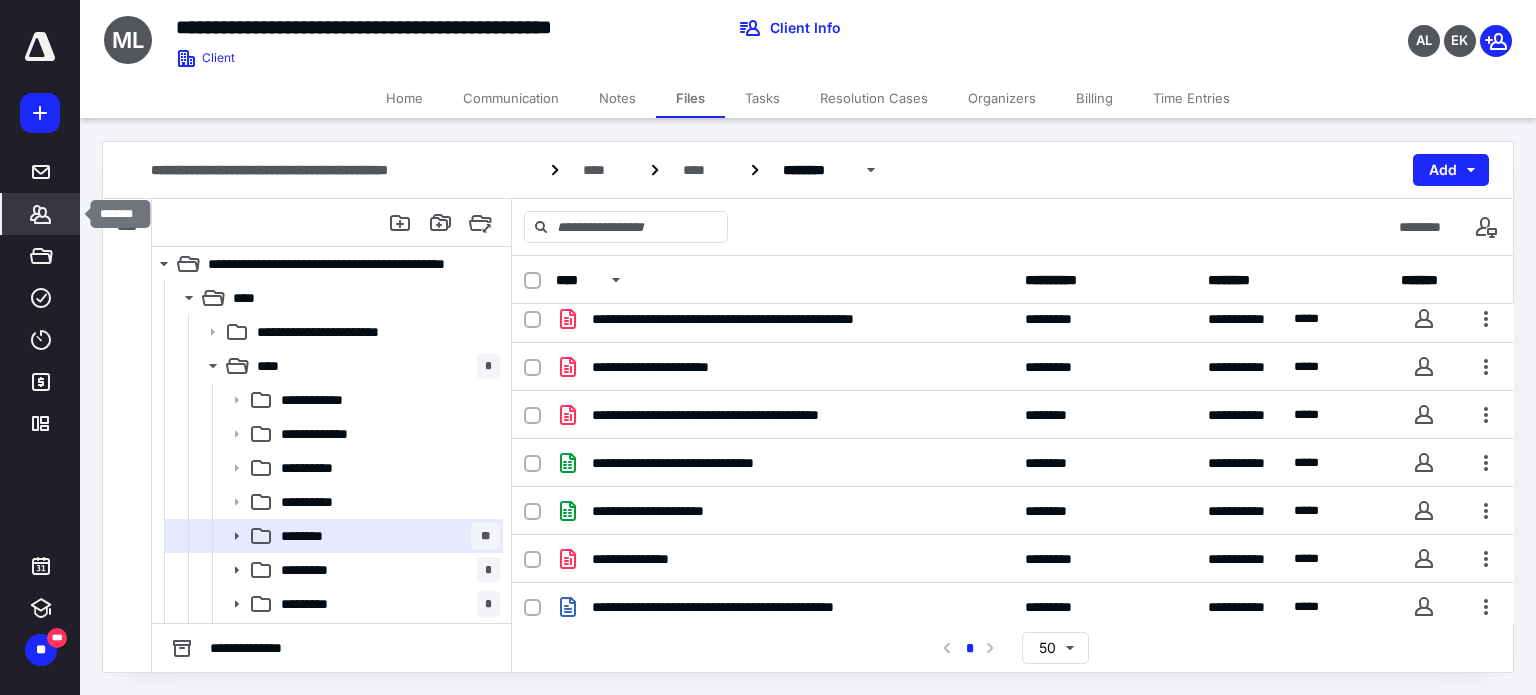 click 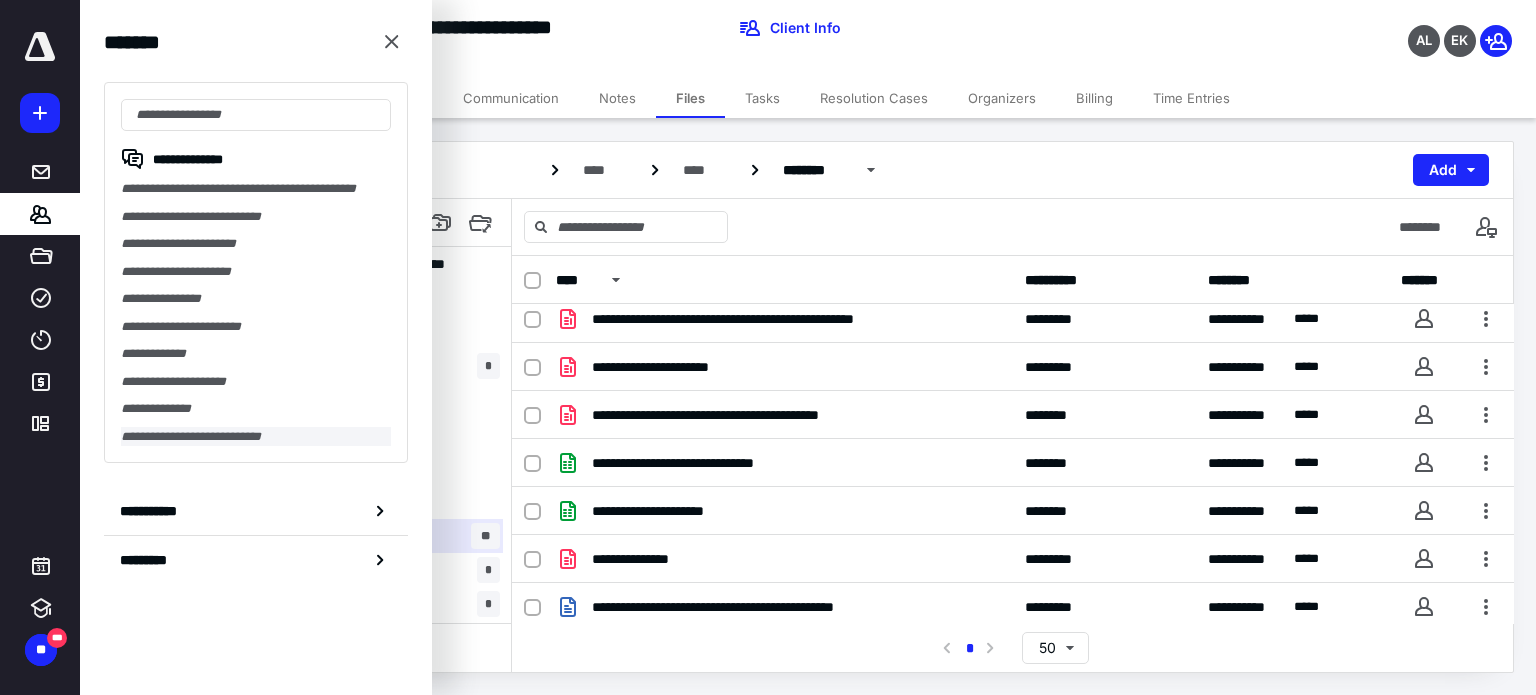 click on "**********" at bounding box center (256, 437) 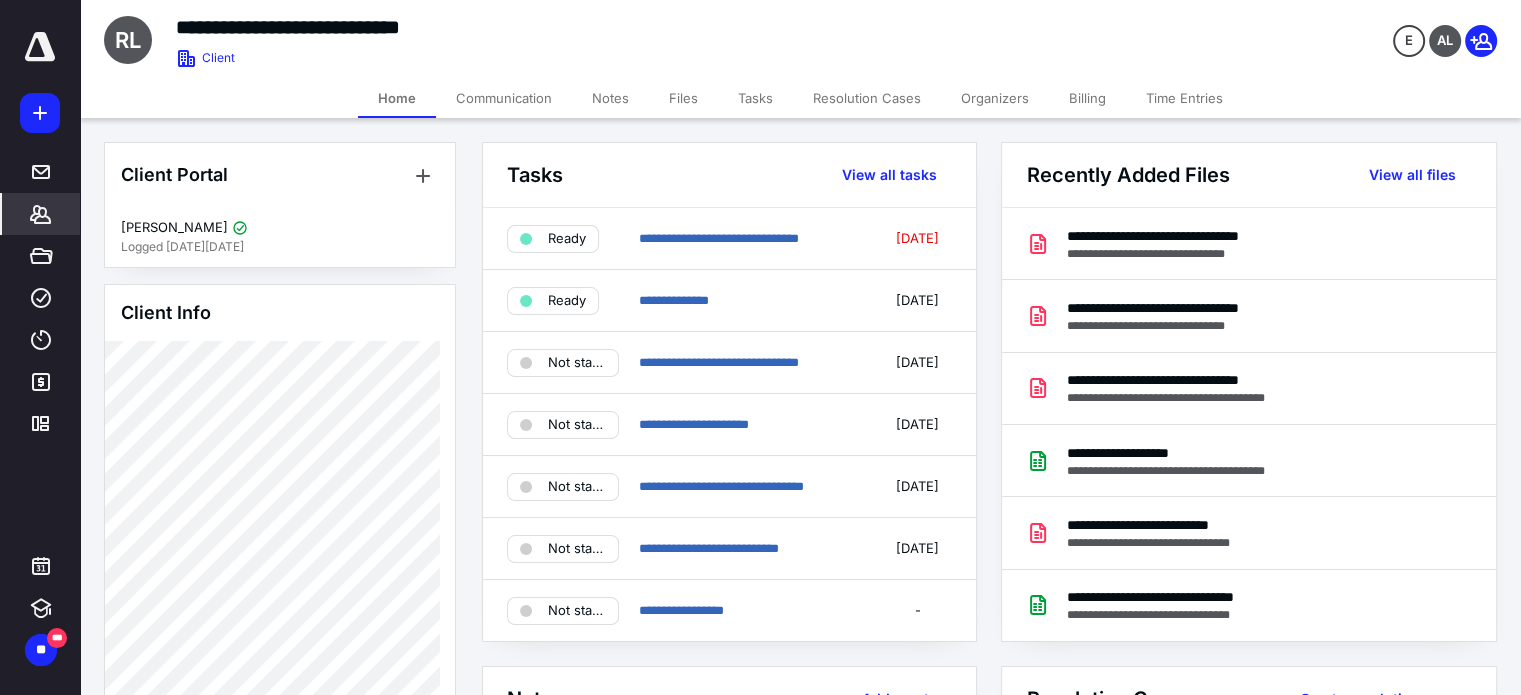 click on "Files" at bounding box center [683, 98] 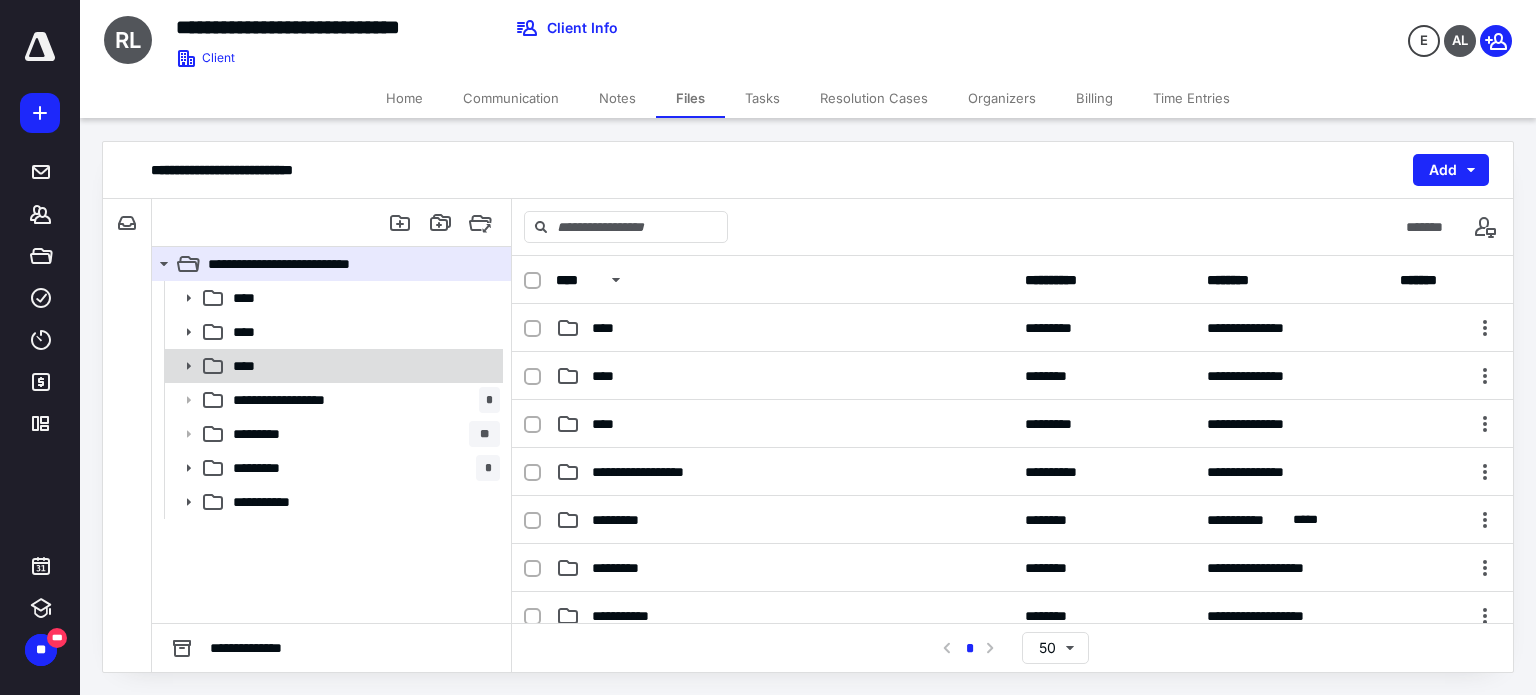 click 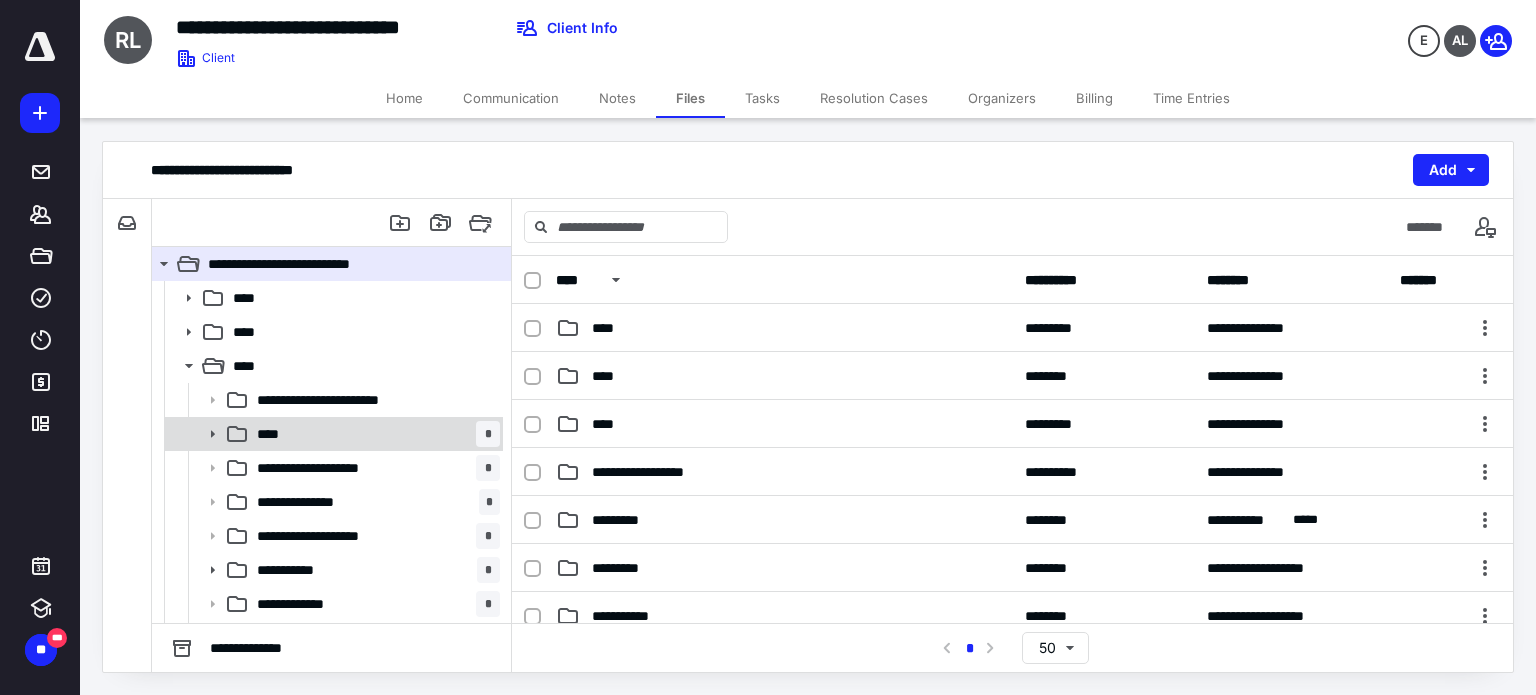 click 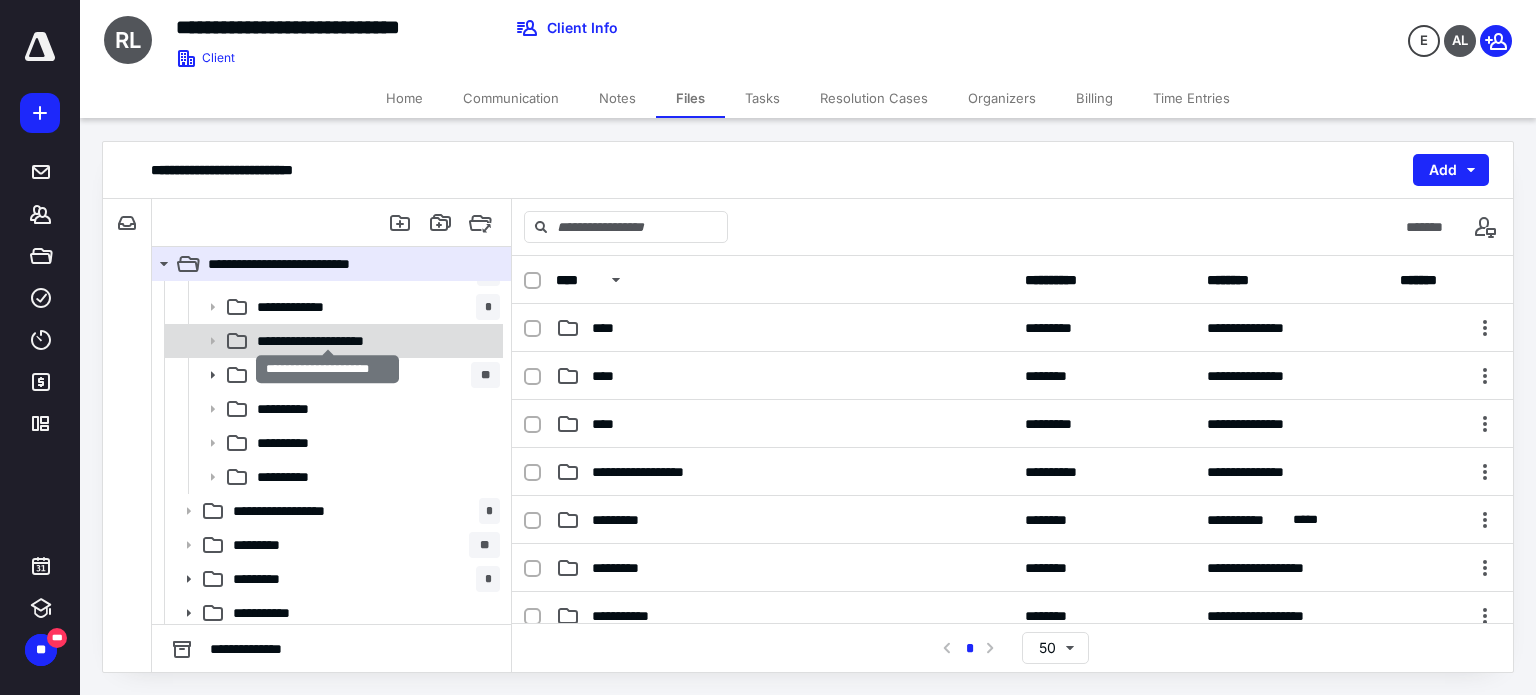 scroll, scrollTop: 438, scrollLeft: 0, axis: vertical 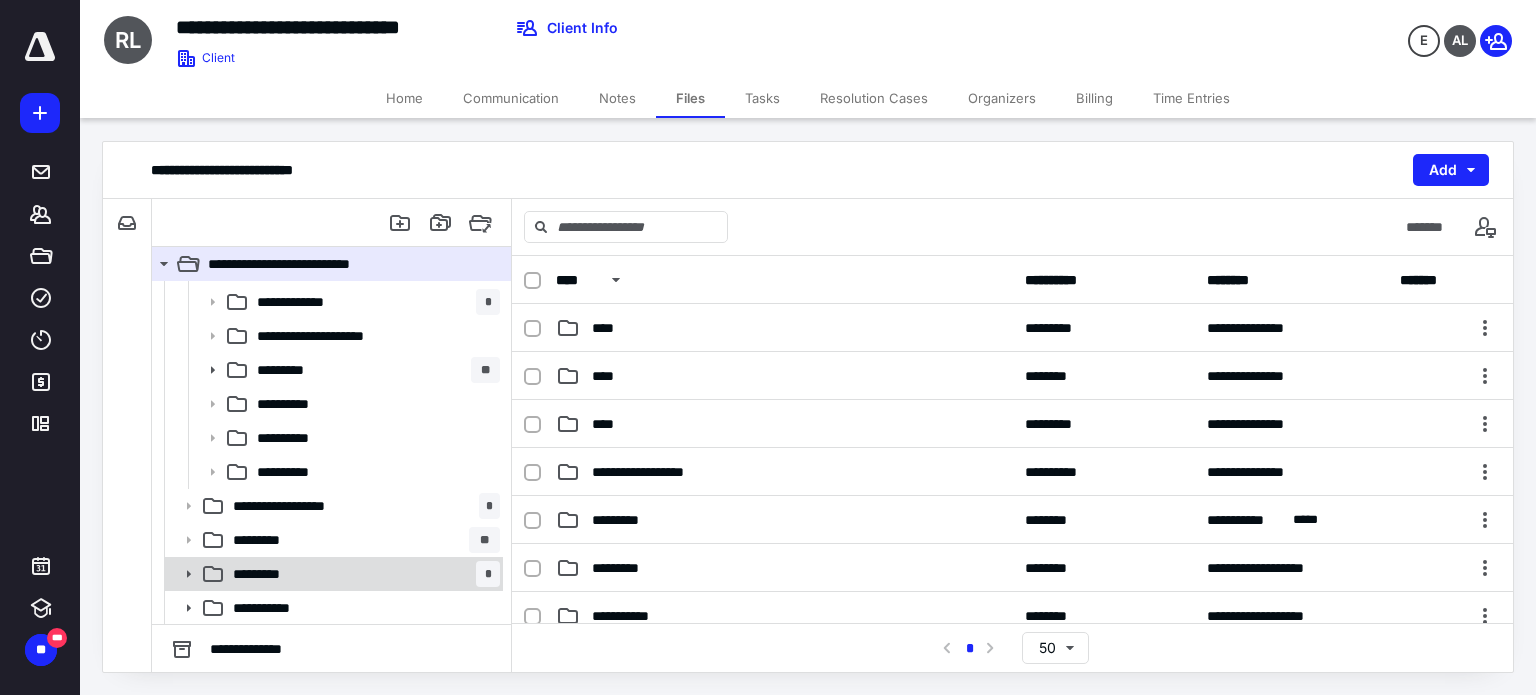 click on "*********" at bounding box center (276, 574) 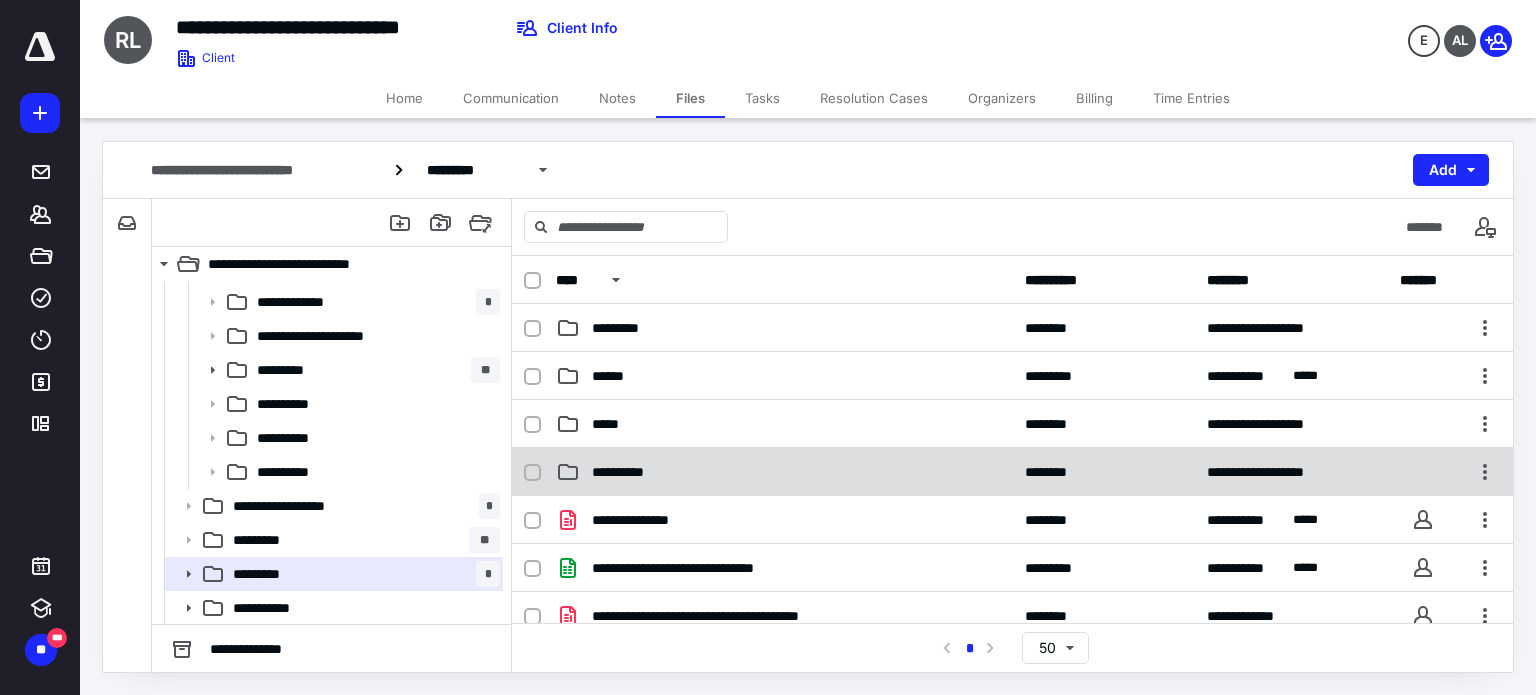 scroll, scrollTop: 133, scrollLeft: 0, axis: vertical 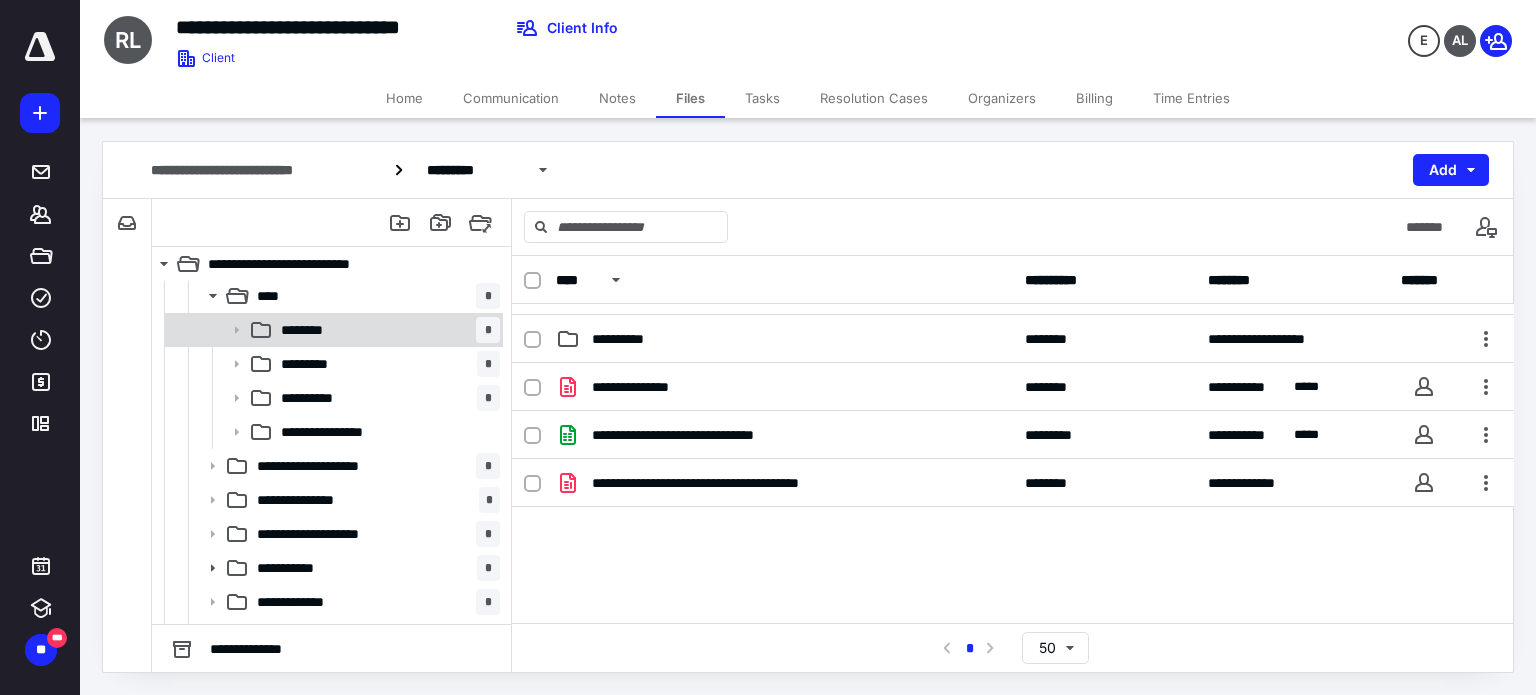 click on "******** *" at bounding box center [386, 330] 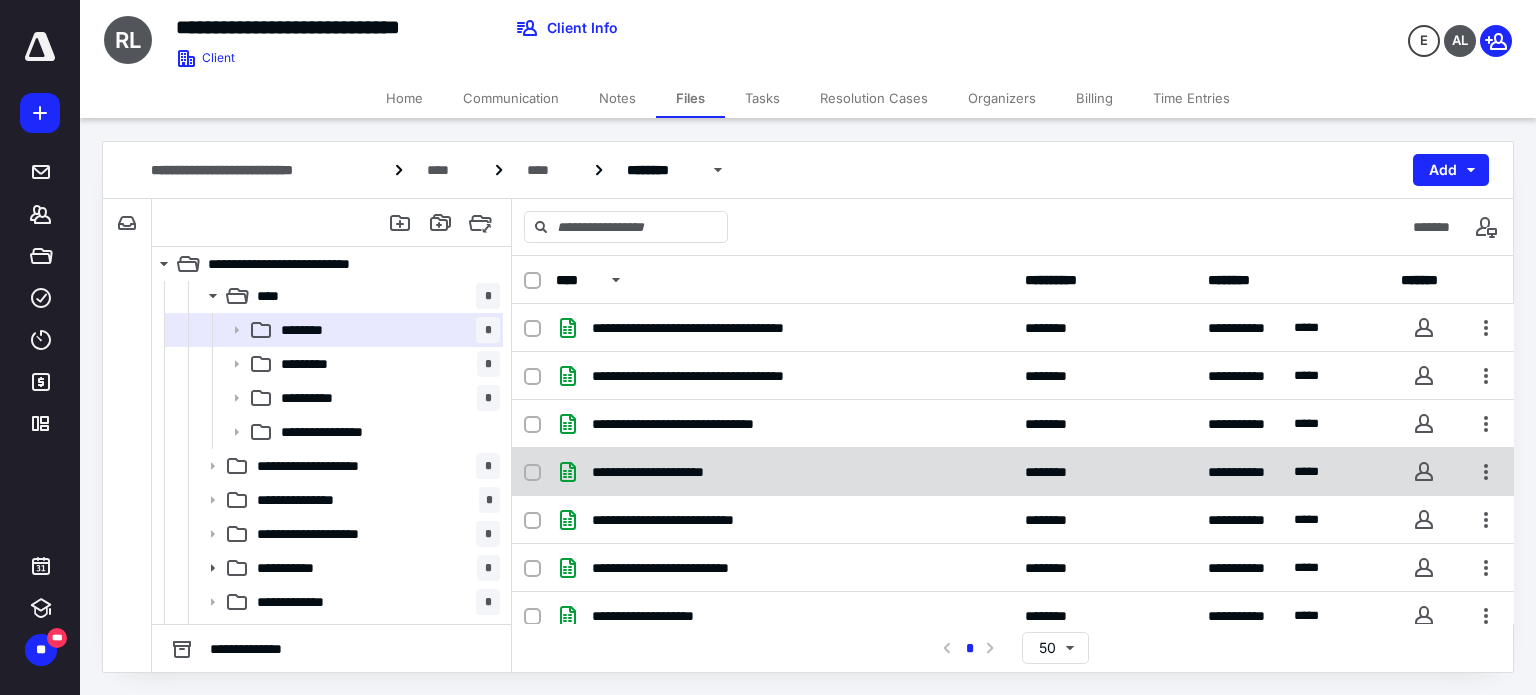 scroll, scrollTop: 62, scrollLeft: 0, axis: vertical 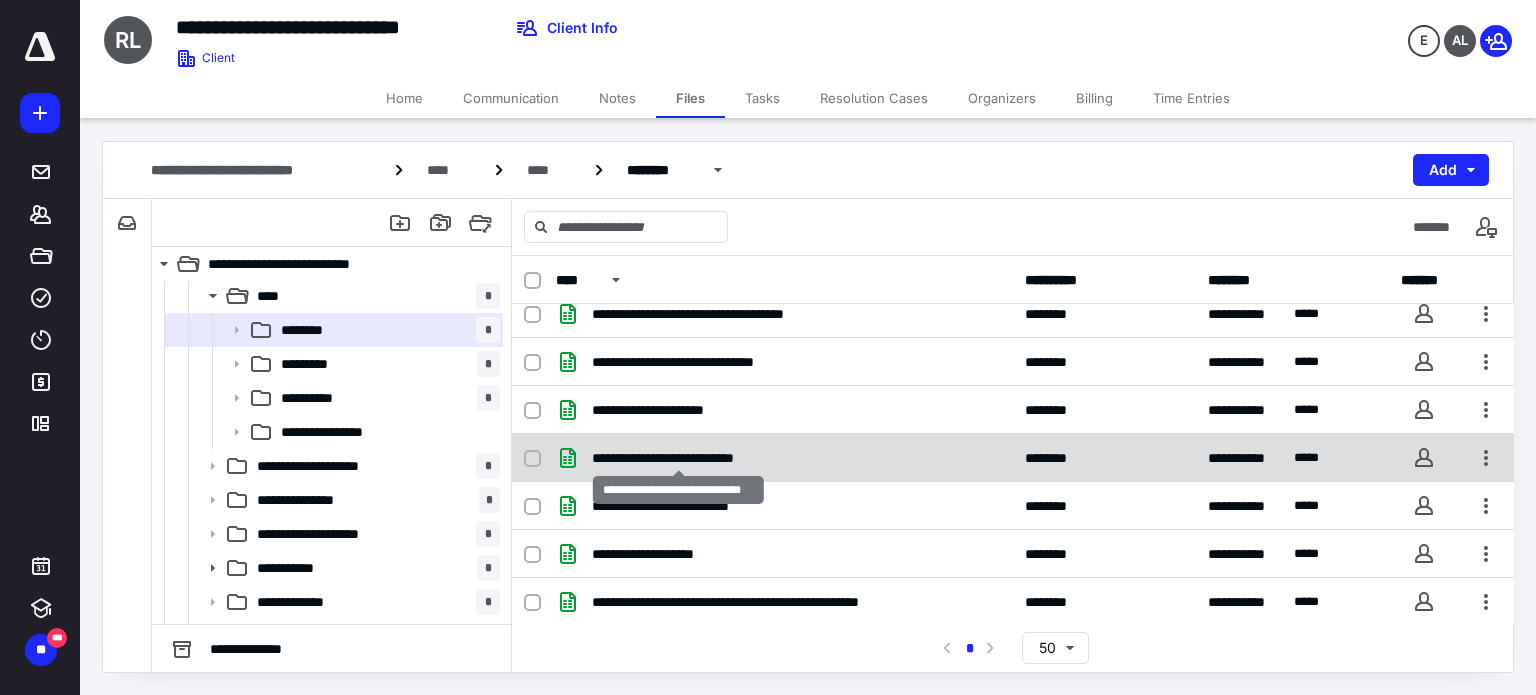 click on "**********" at bounding box center (679, 458) 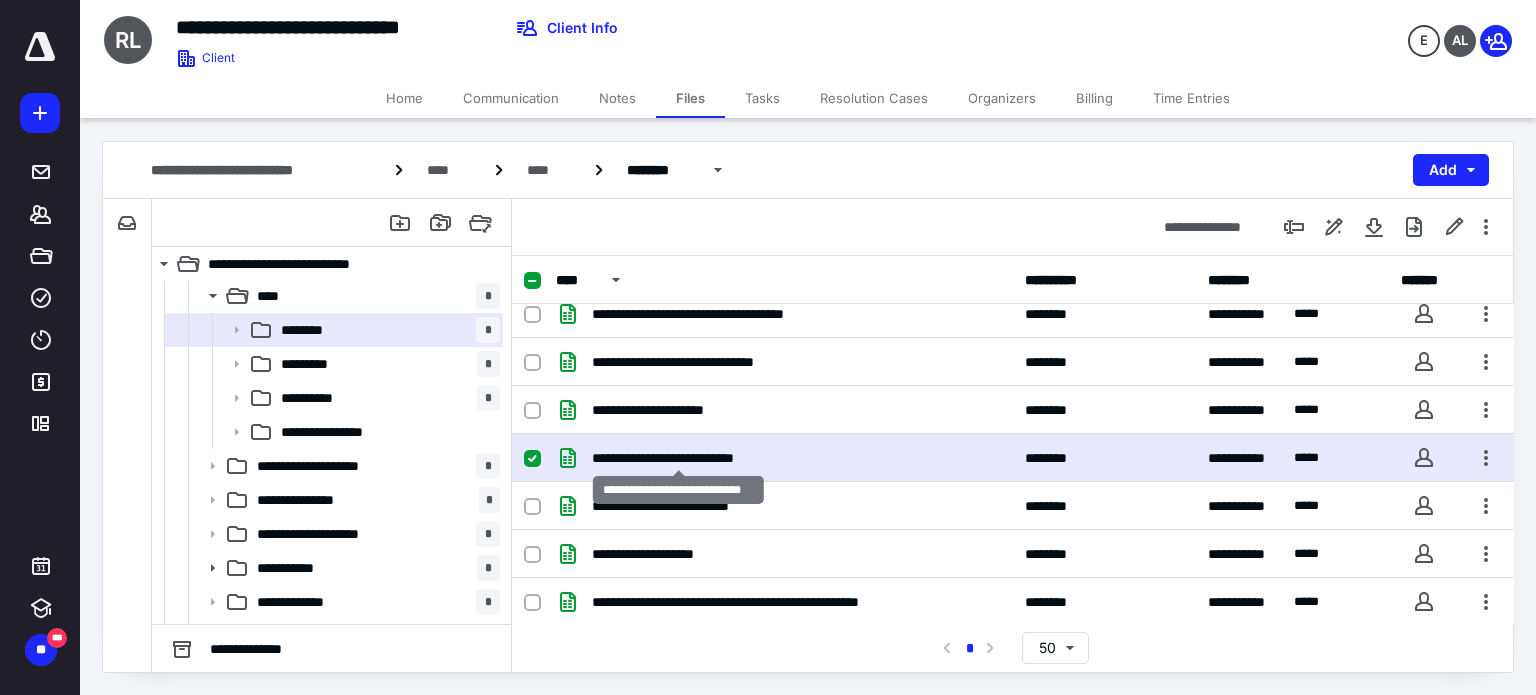 click on "**********" at bounding box center [679, 458] 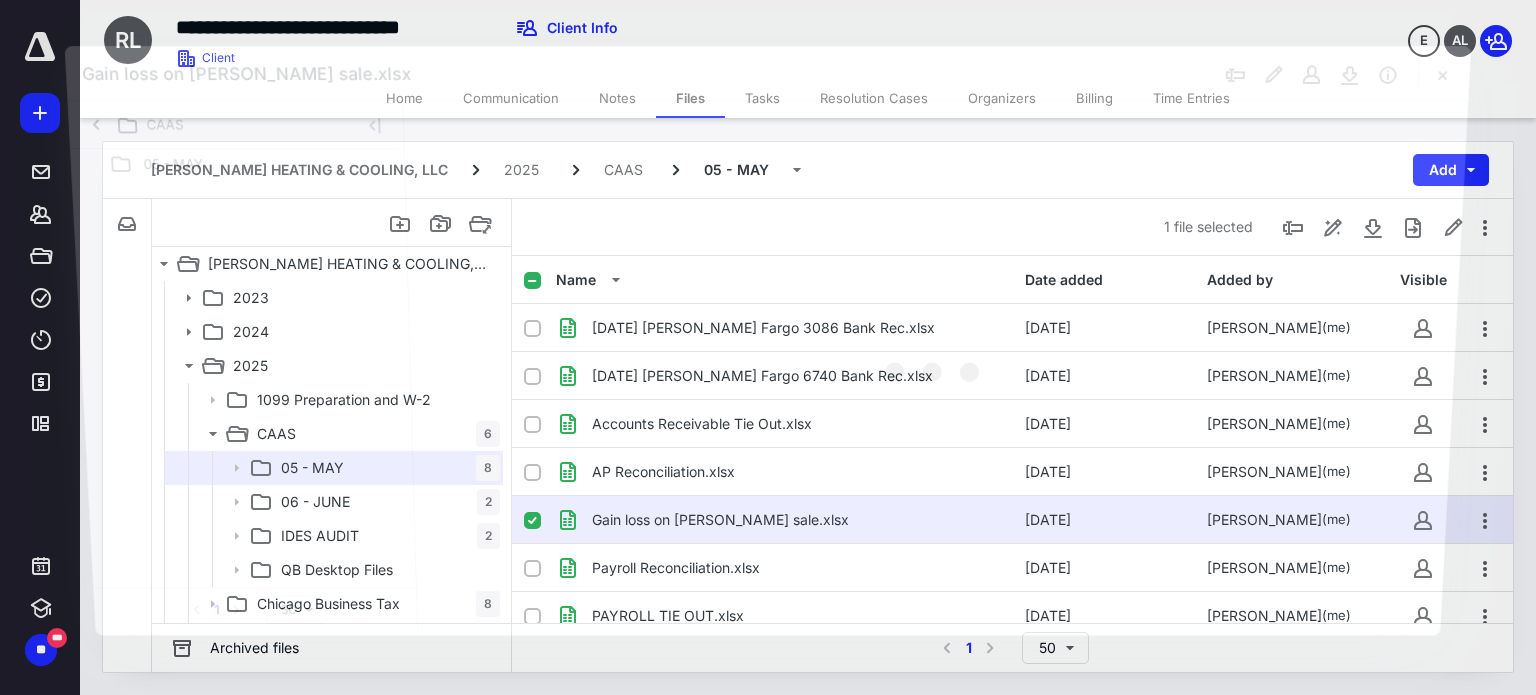 scroll, scrollTop: 138, scrollLeft: 0, axis: vertical 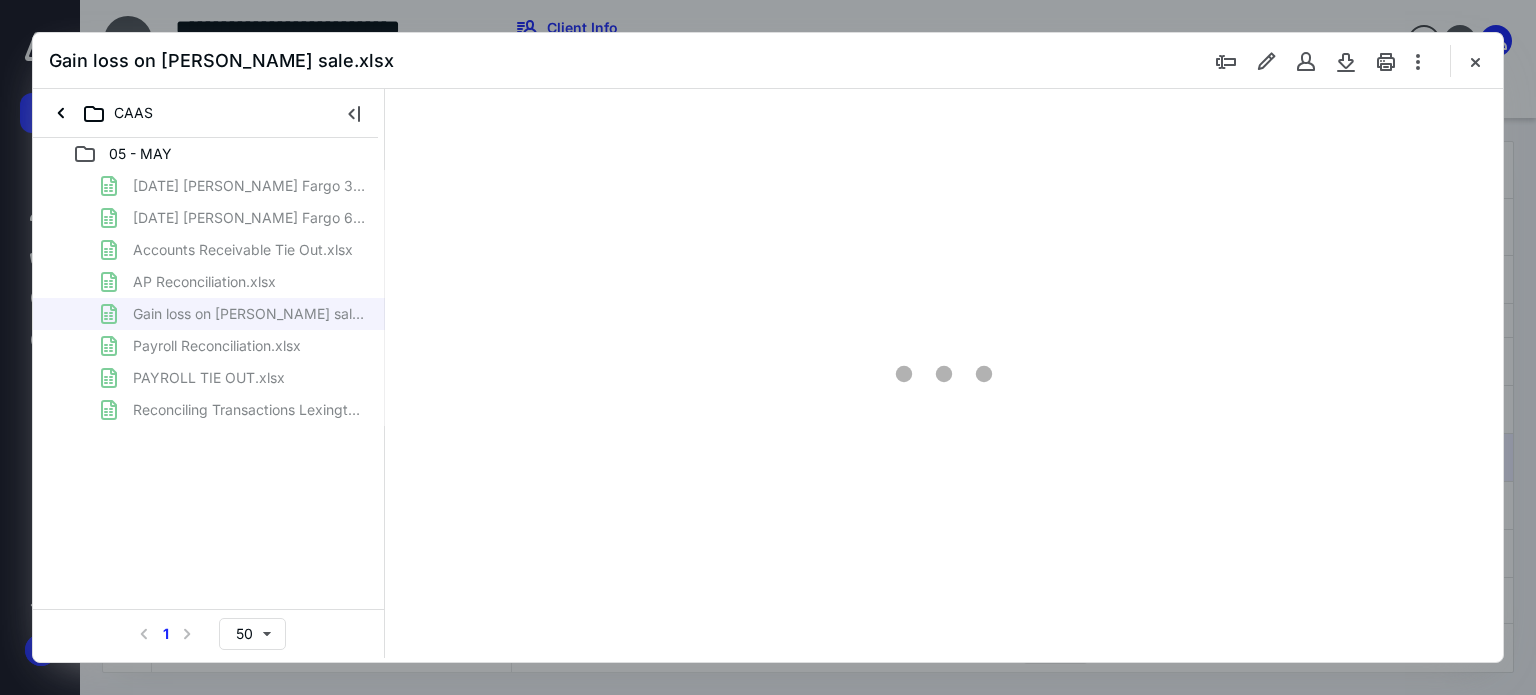 type on "97" 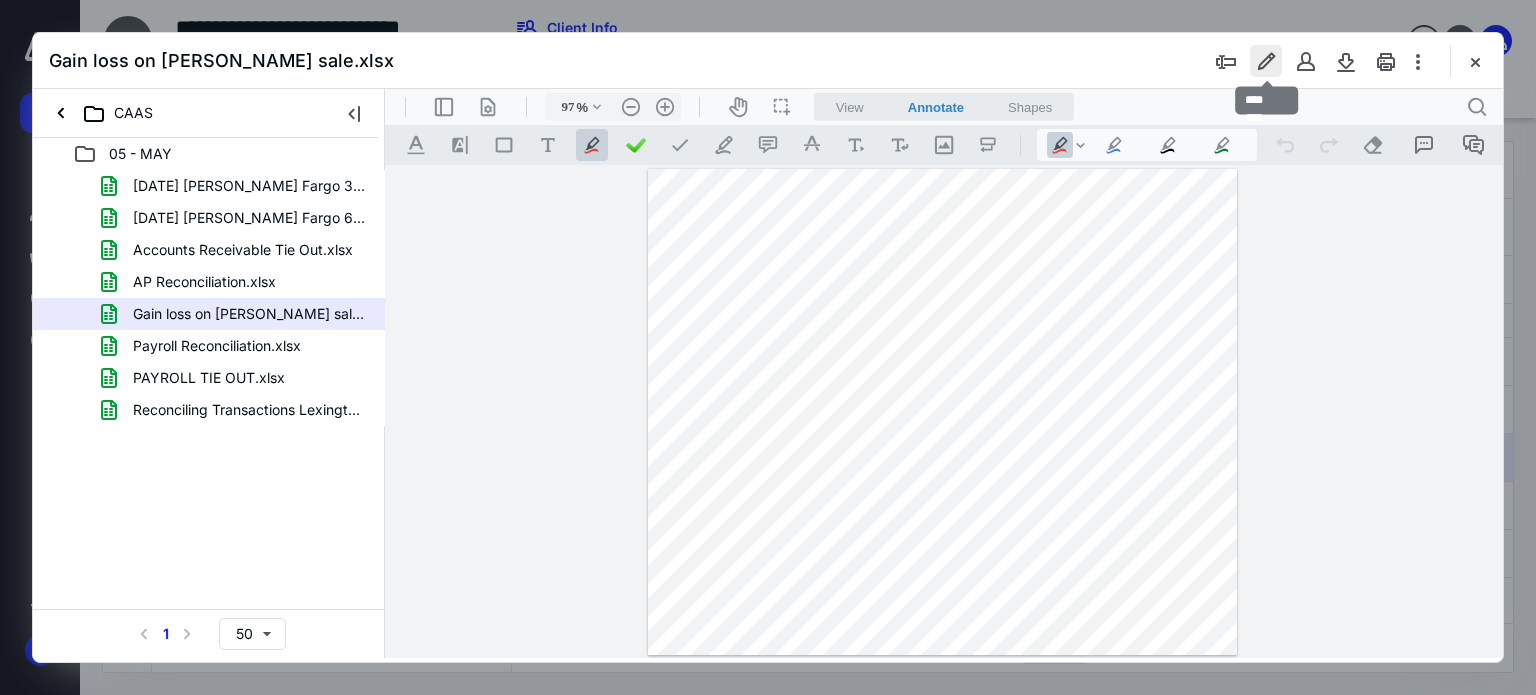 click at bounding box center [1266, 61] 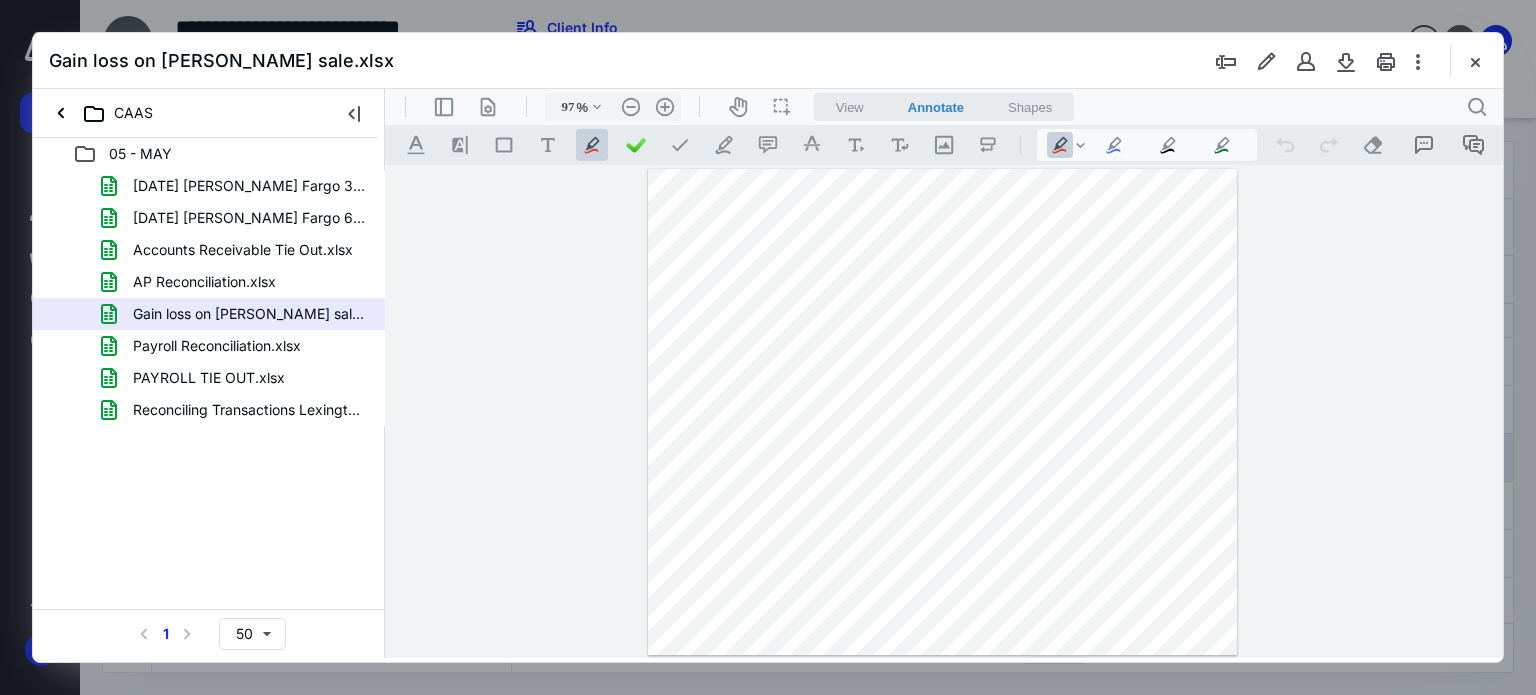 drag, startPoint x: 1476, startPoint y: 65, endPoint x: 1465, endPoint y: 65, distance: 11 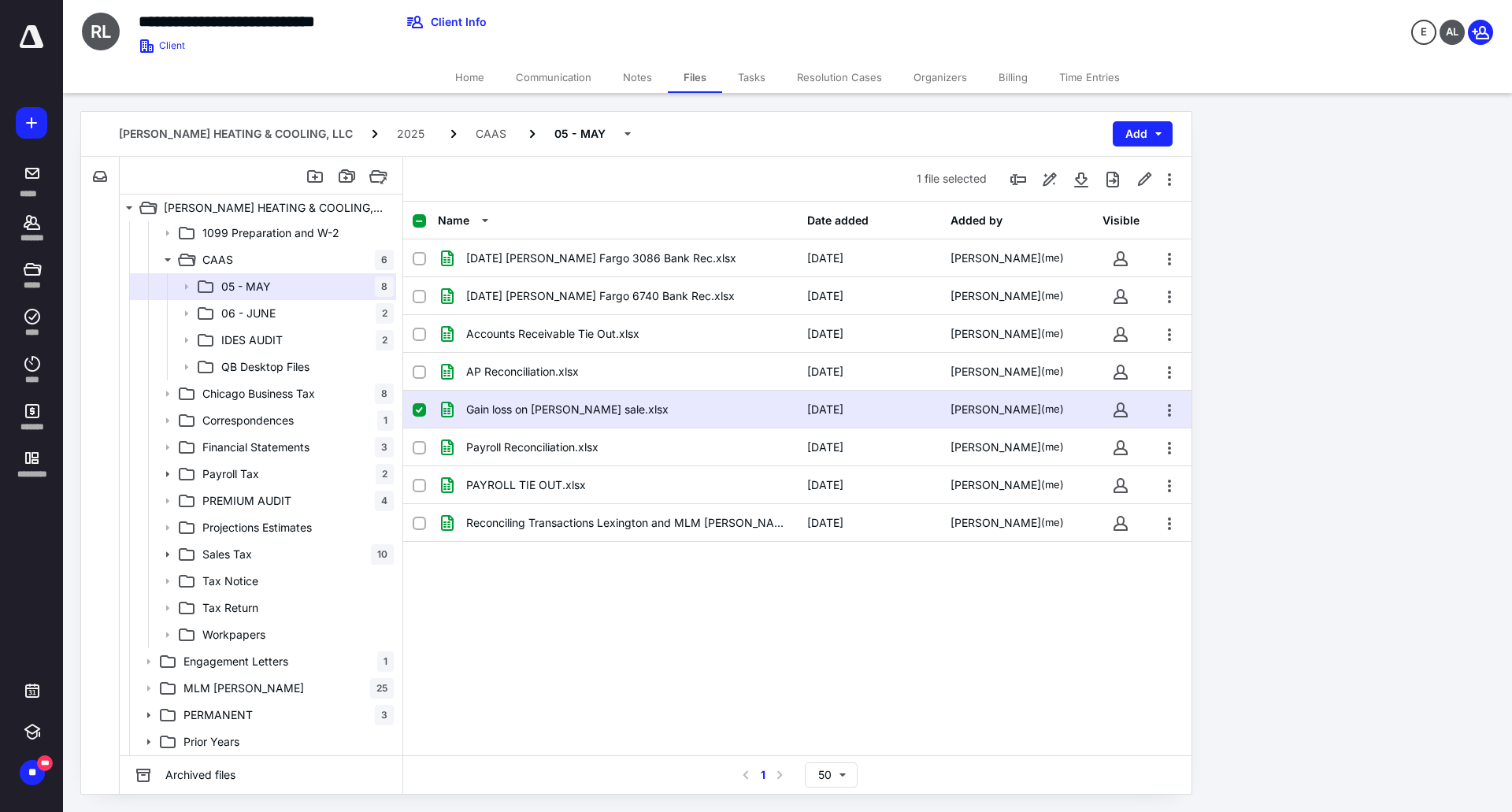 scroll, scrollTop: 81, scrollLeft: 0, axis: vertical 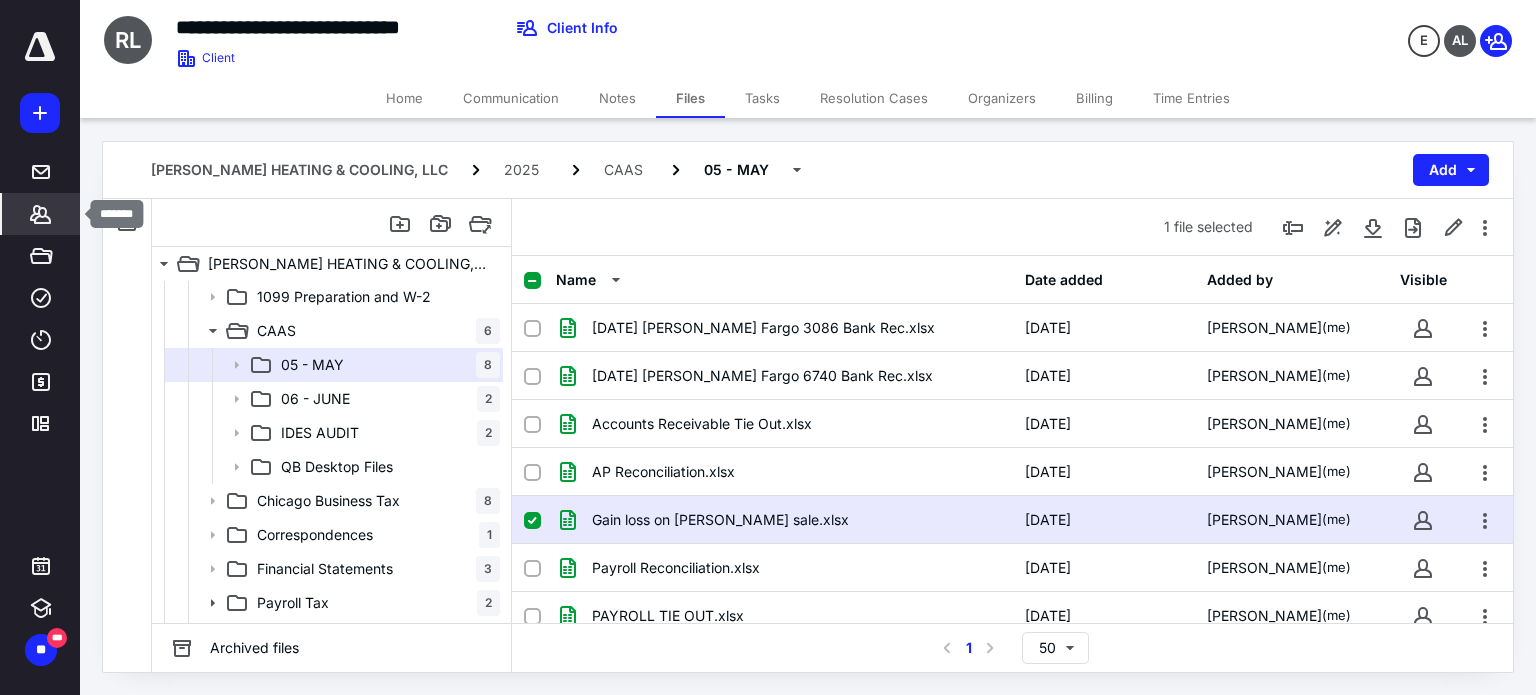click 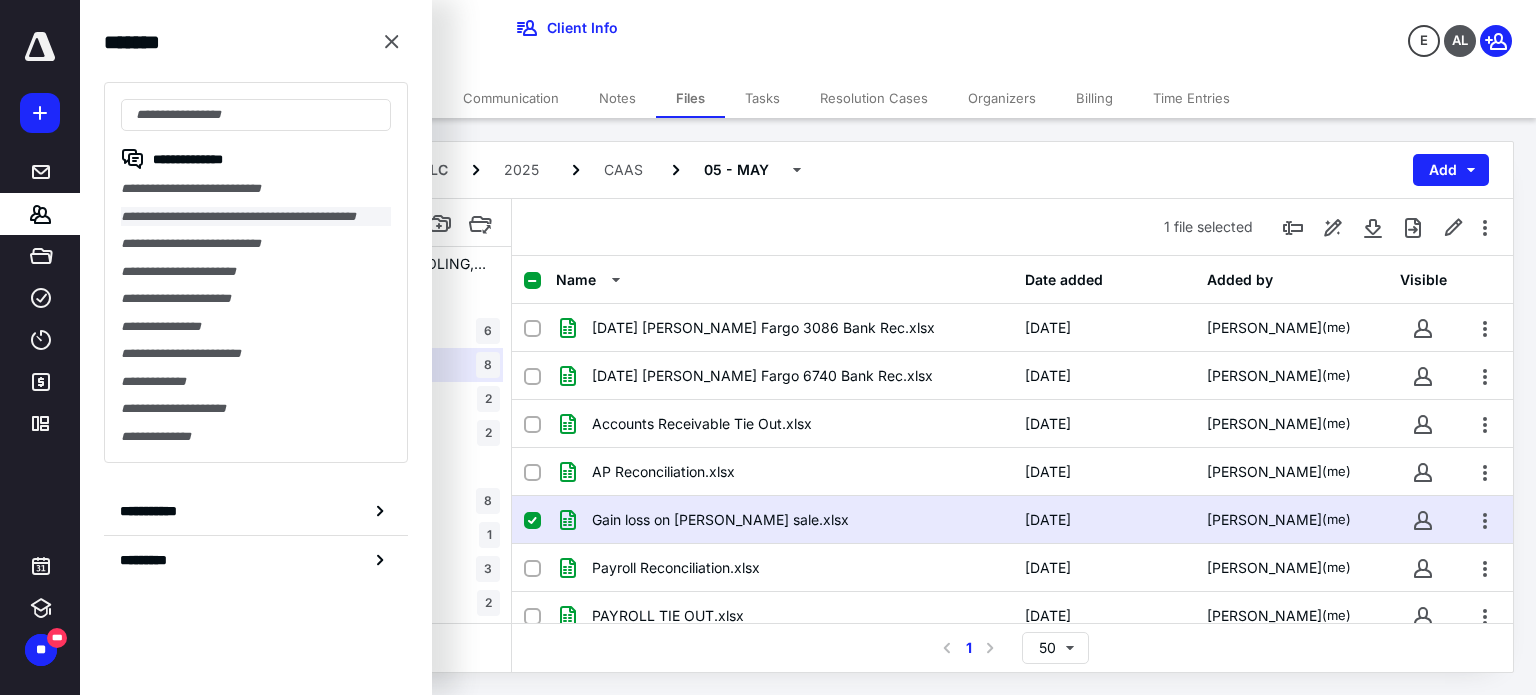click on "**********" at bounding box center [256, 217] 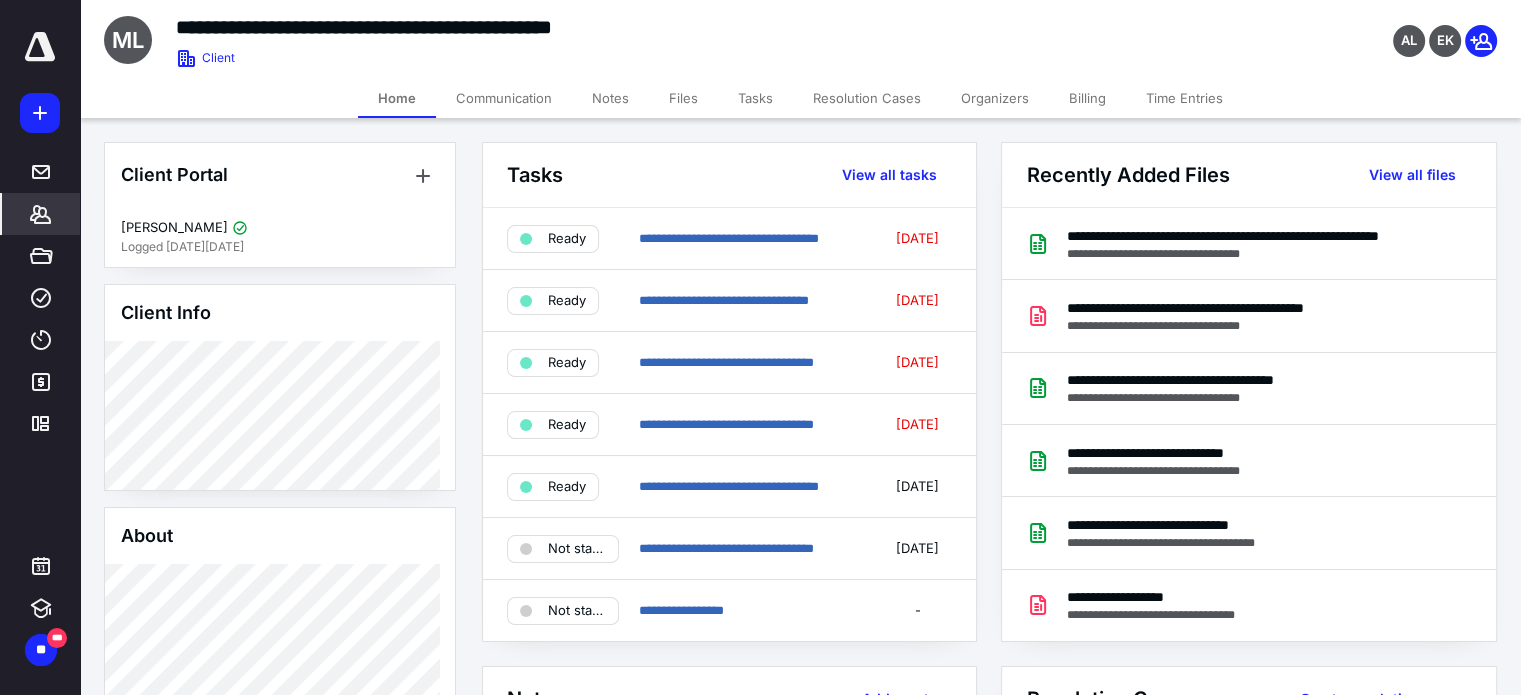 click on "Files" at bounding box center [683, 98] 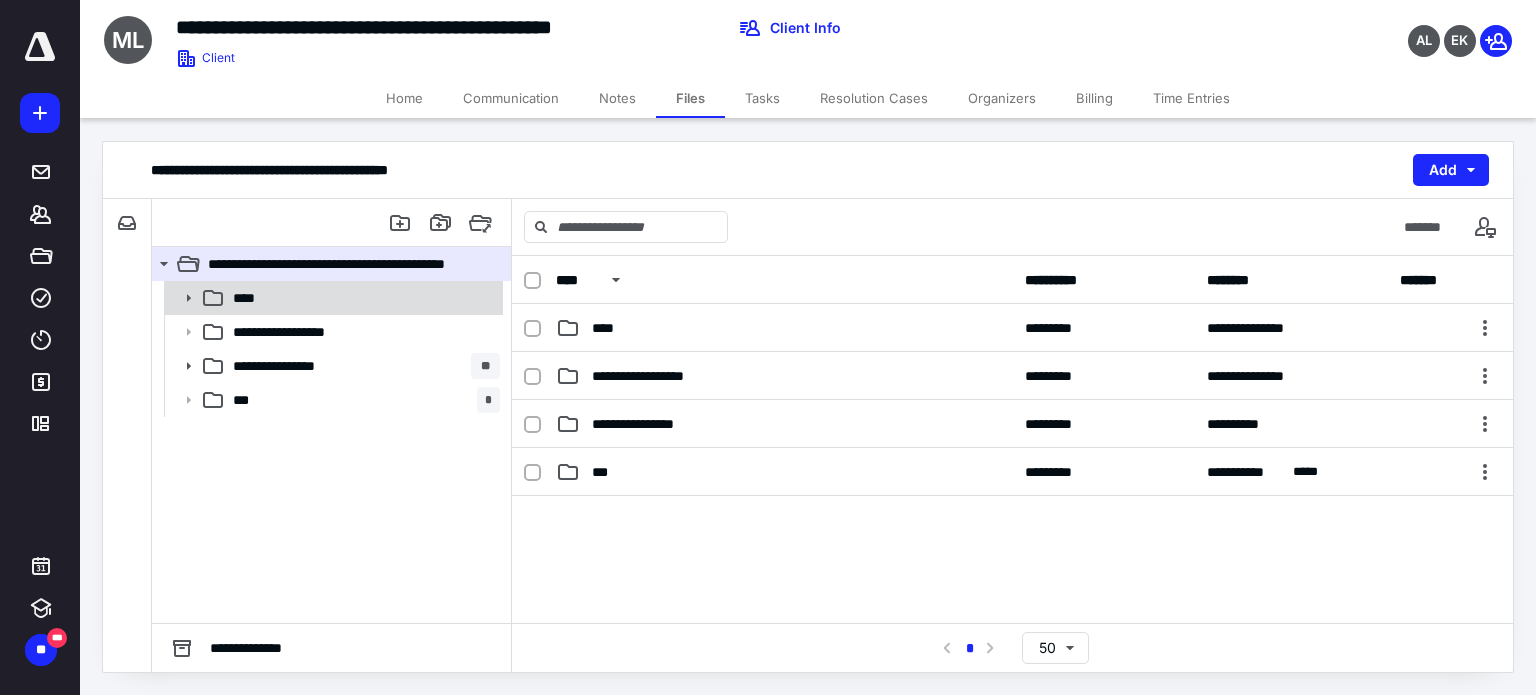 click 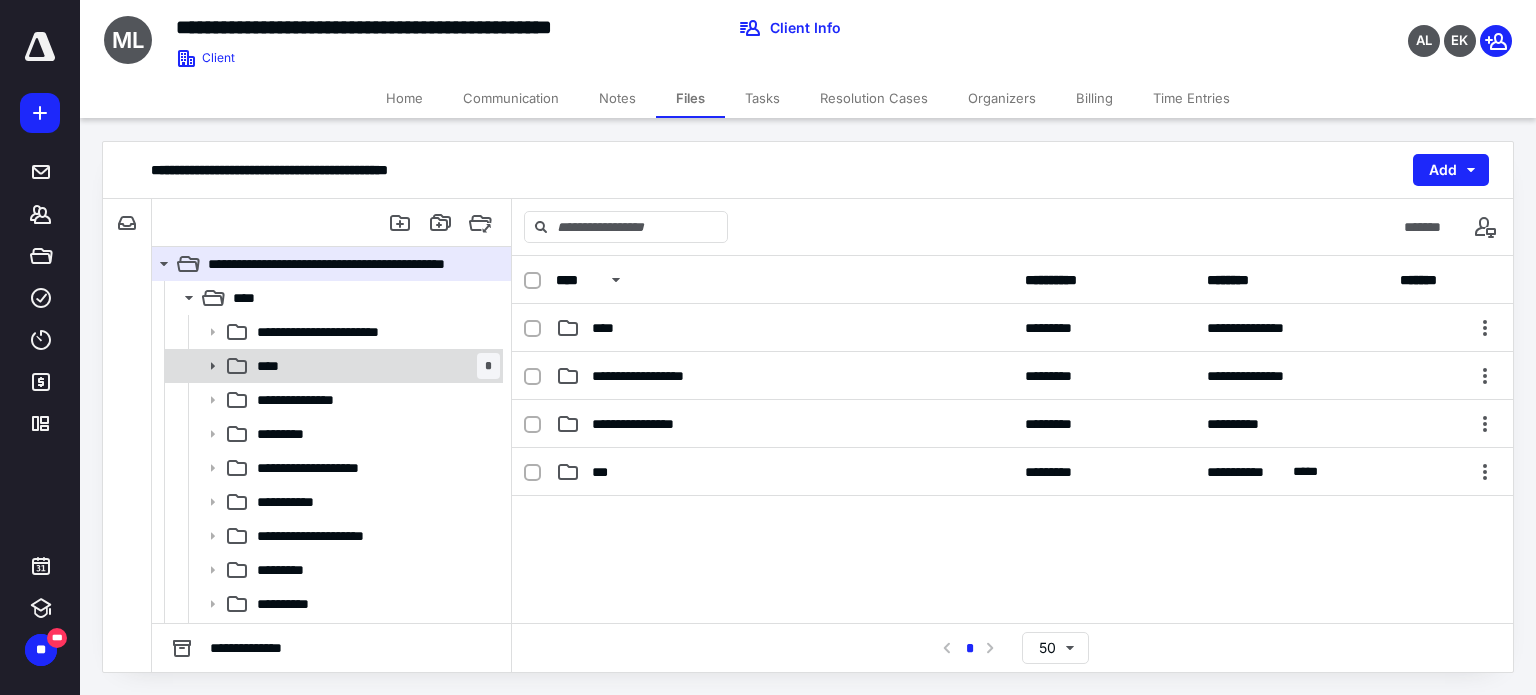 click 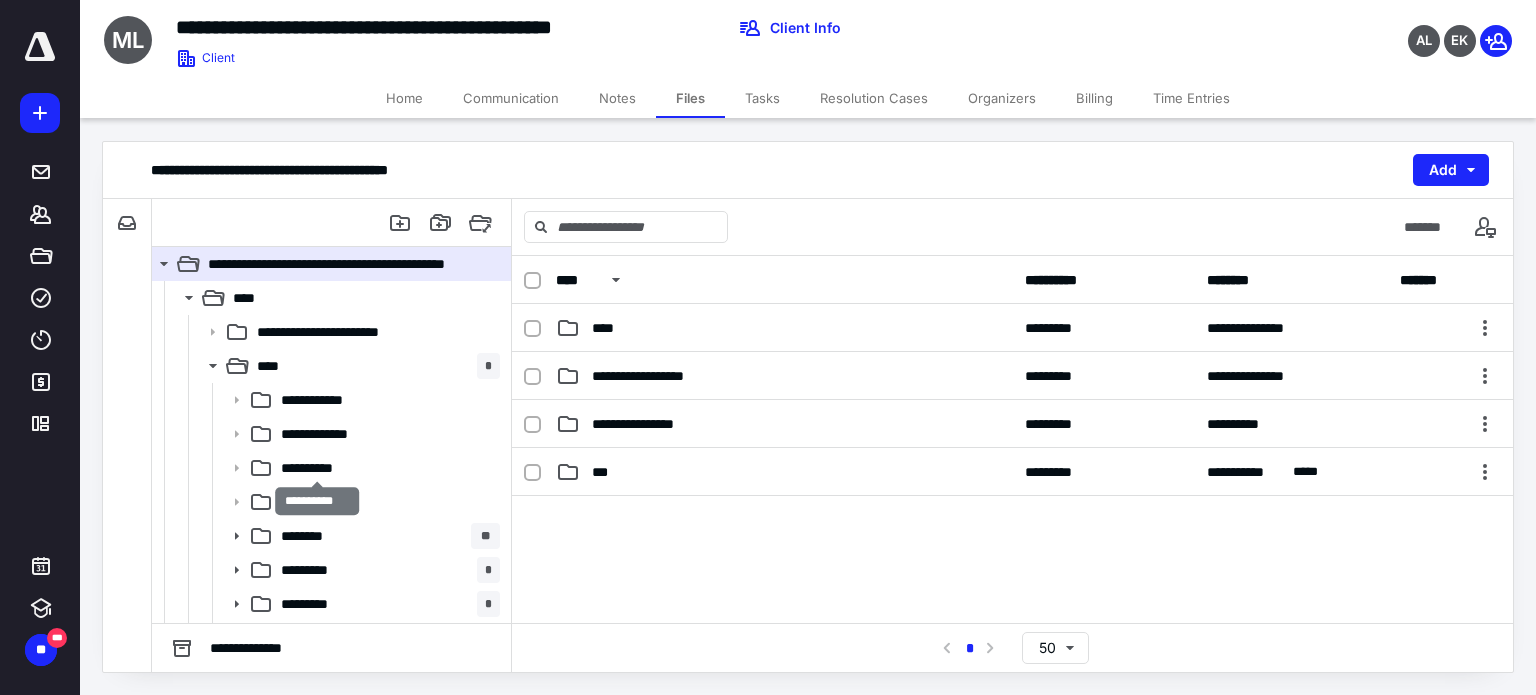 scroll, scrollTop: 66, scrollLeft: 0, axis: vertical 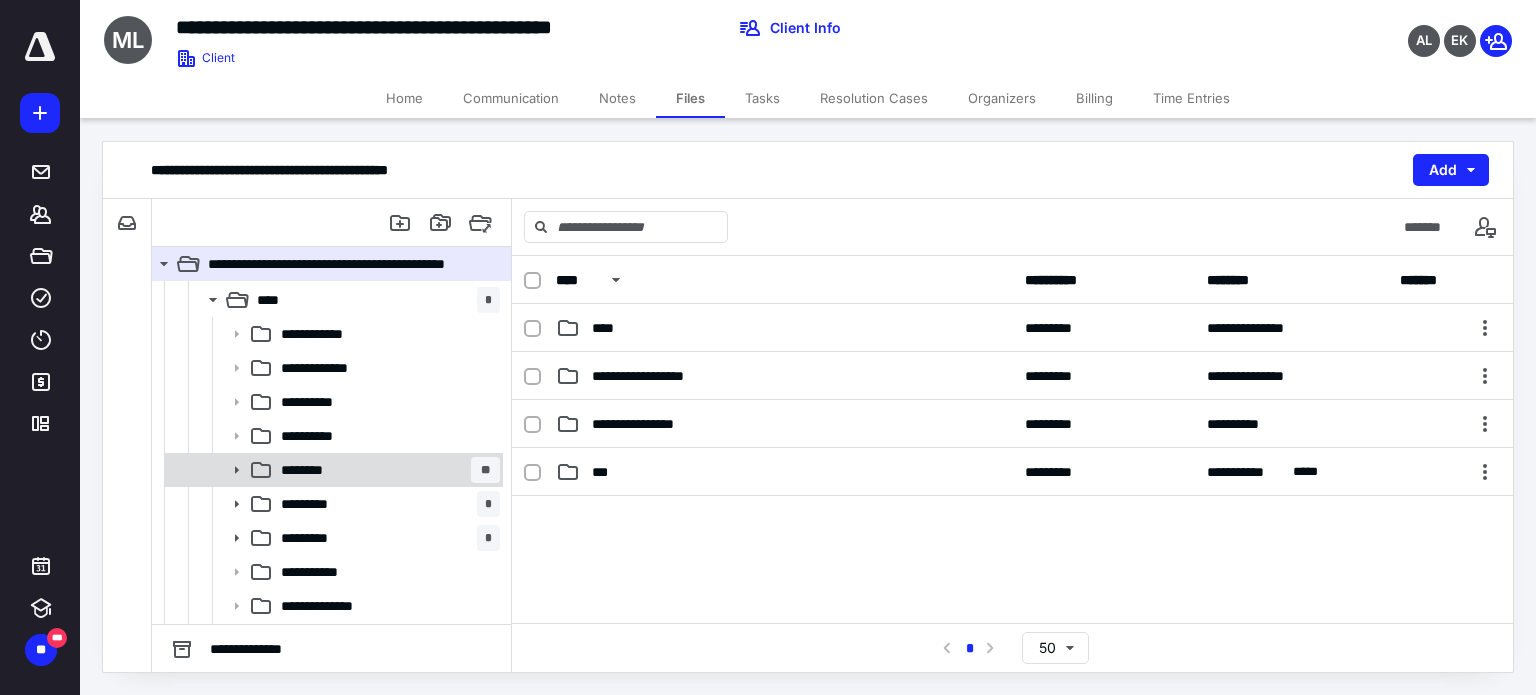 click on "******** **" at bounding box center (386, 470) 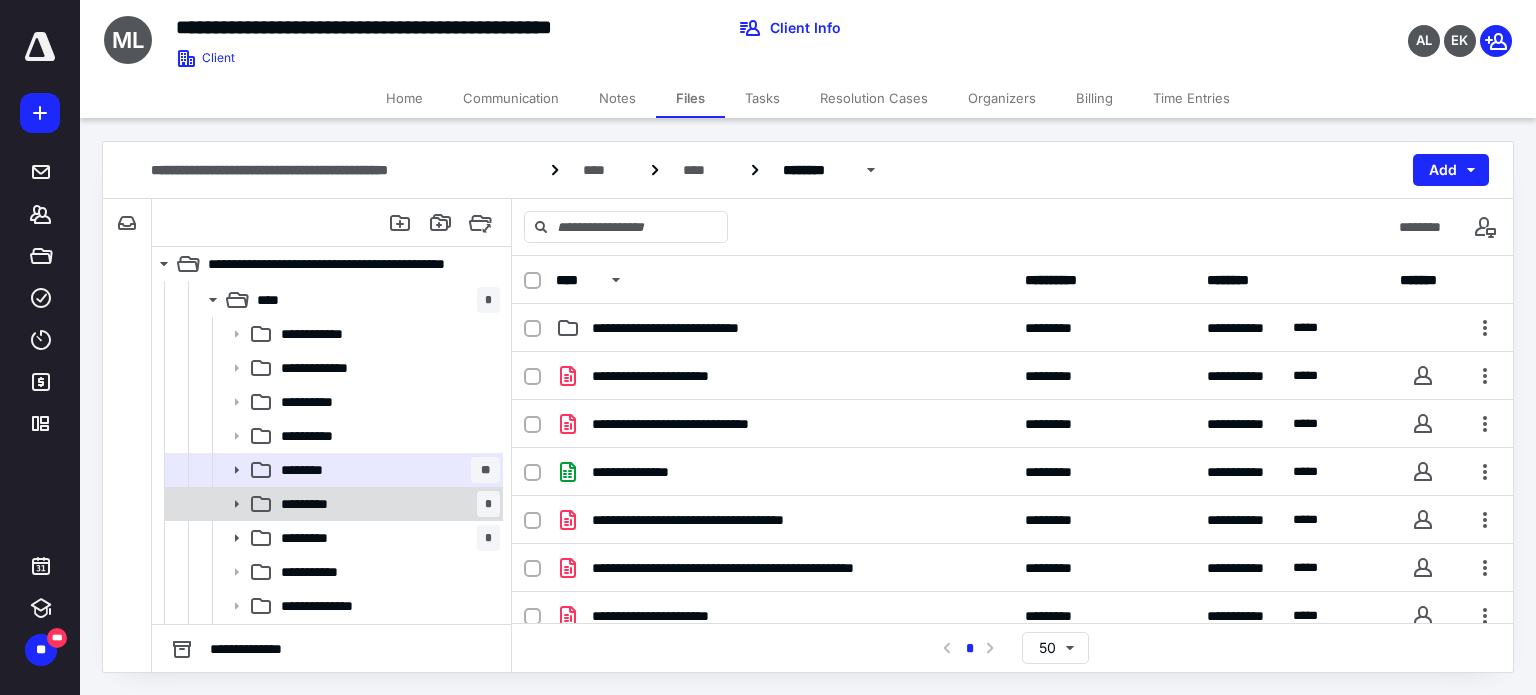 click on "*********" at bounding box center [313, 504] 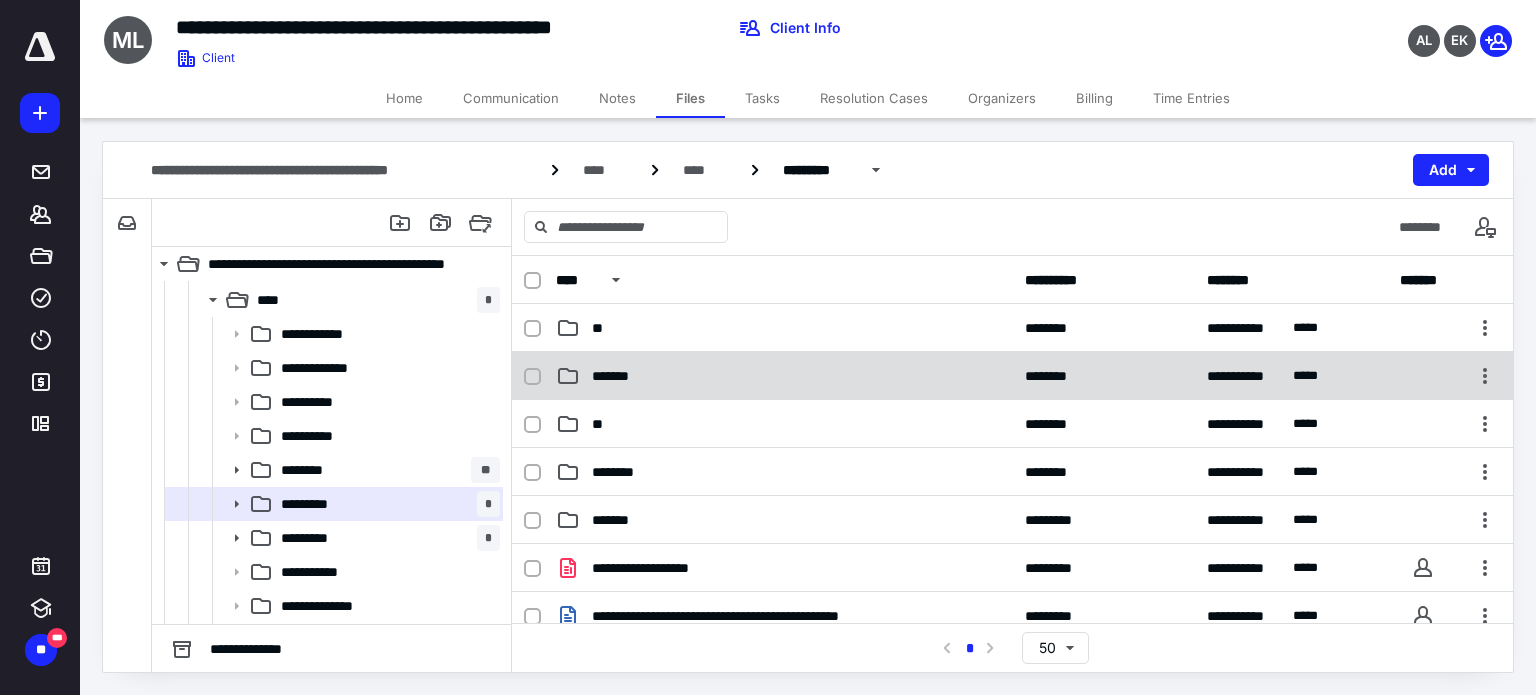 click on "*******" at bounding box center [784, 376] 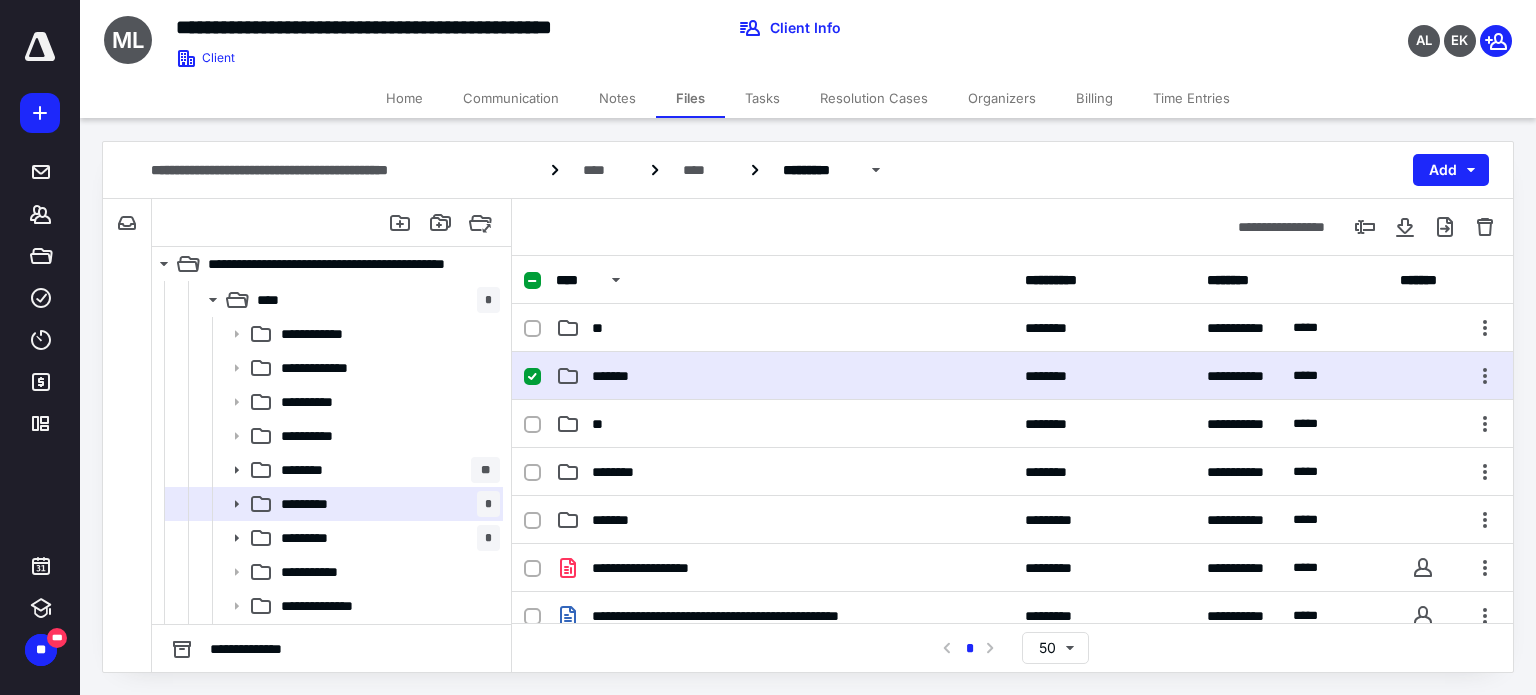 click on "*******" at bounding box center [784, 376] 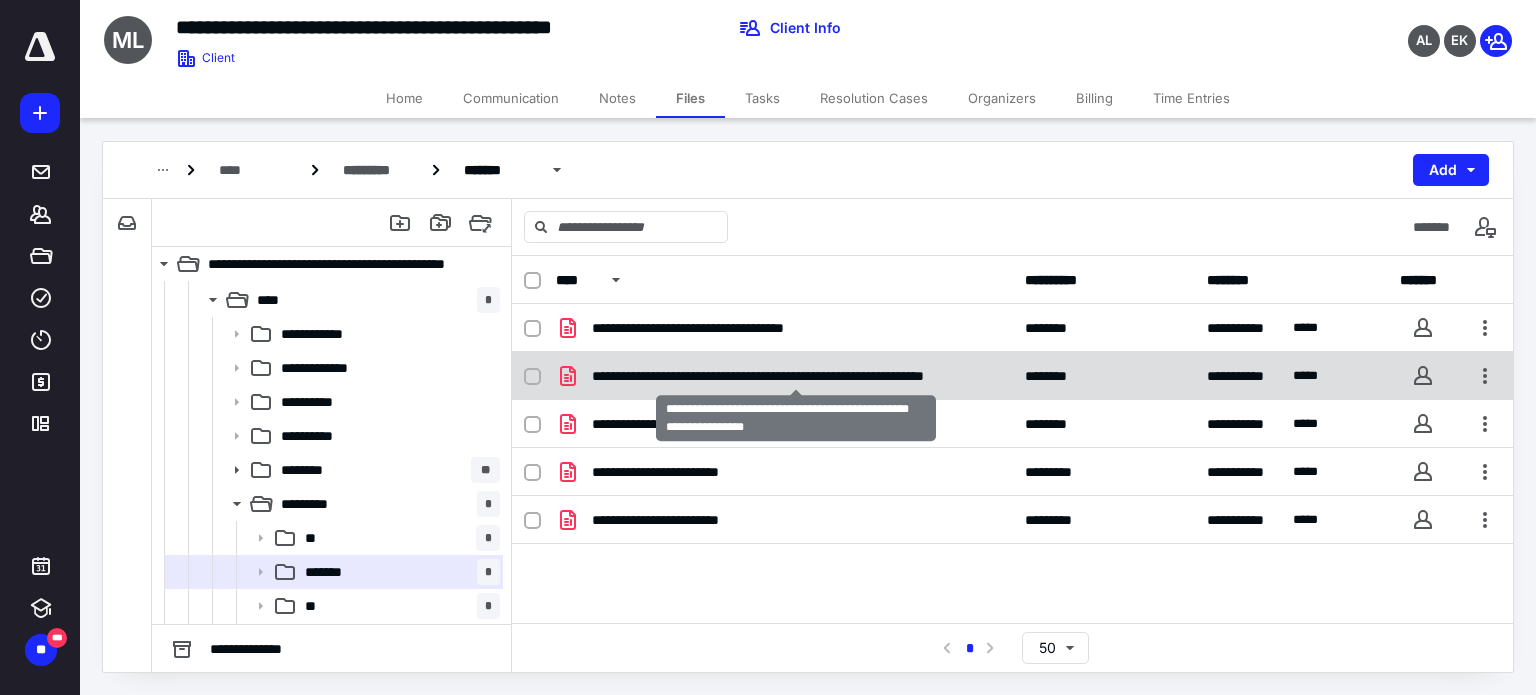 click on "**********" at bounding box center [796, 376] 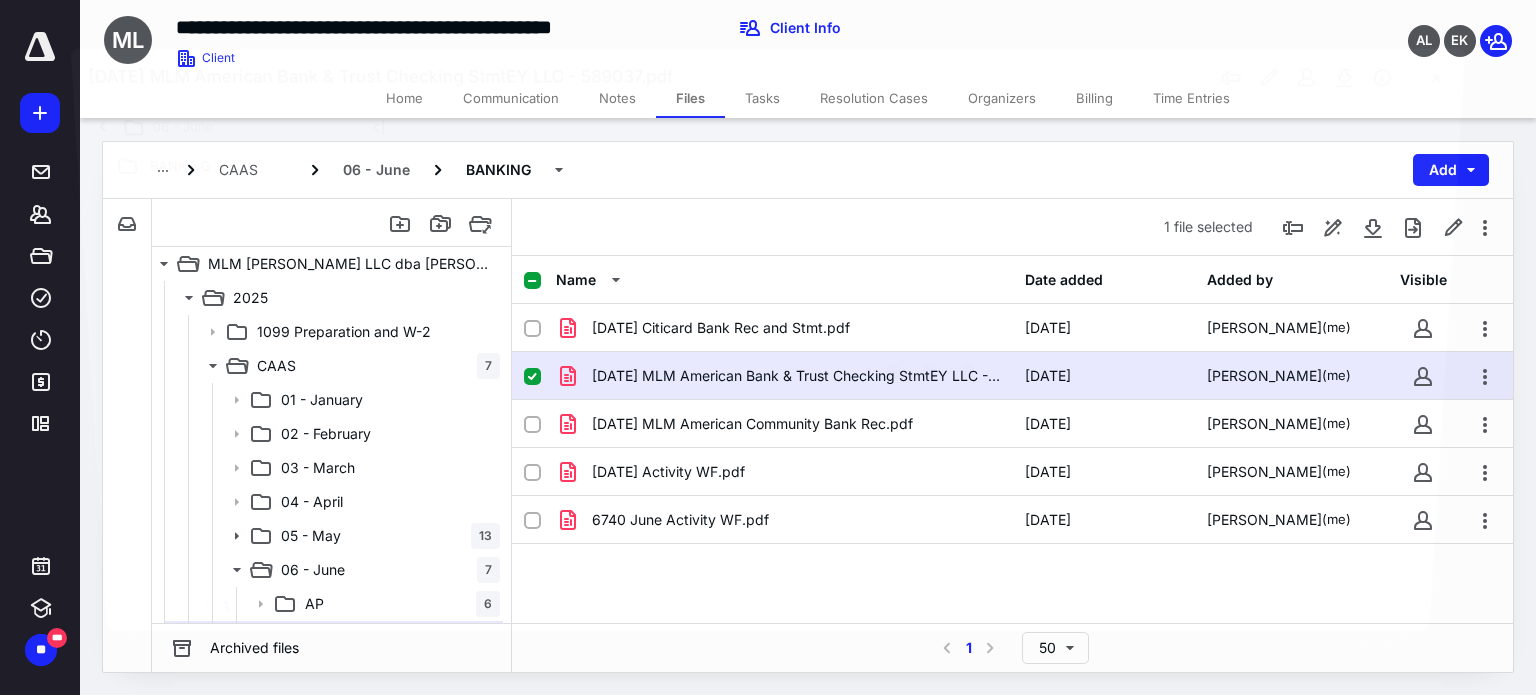 scroll, scrollTop: 66, scrollLeft: 0, axis: vertical 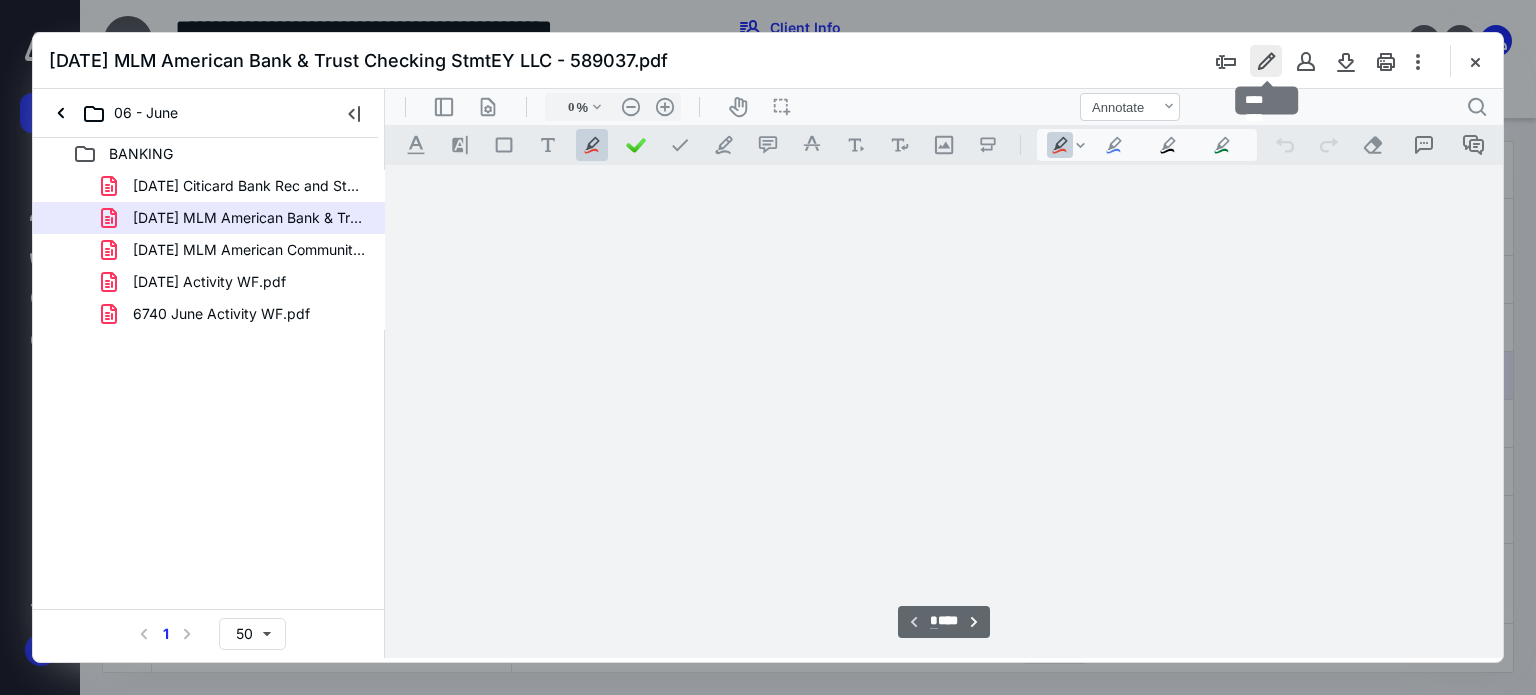 type on "62" 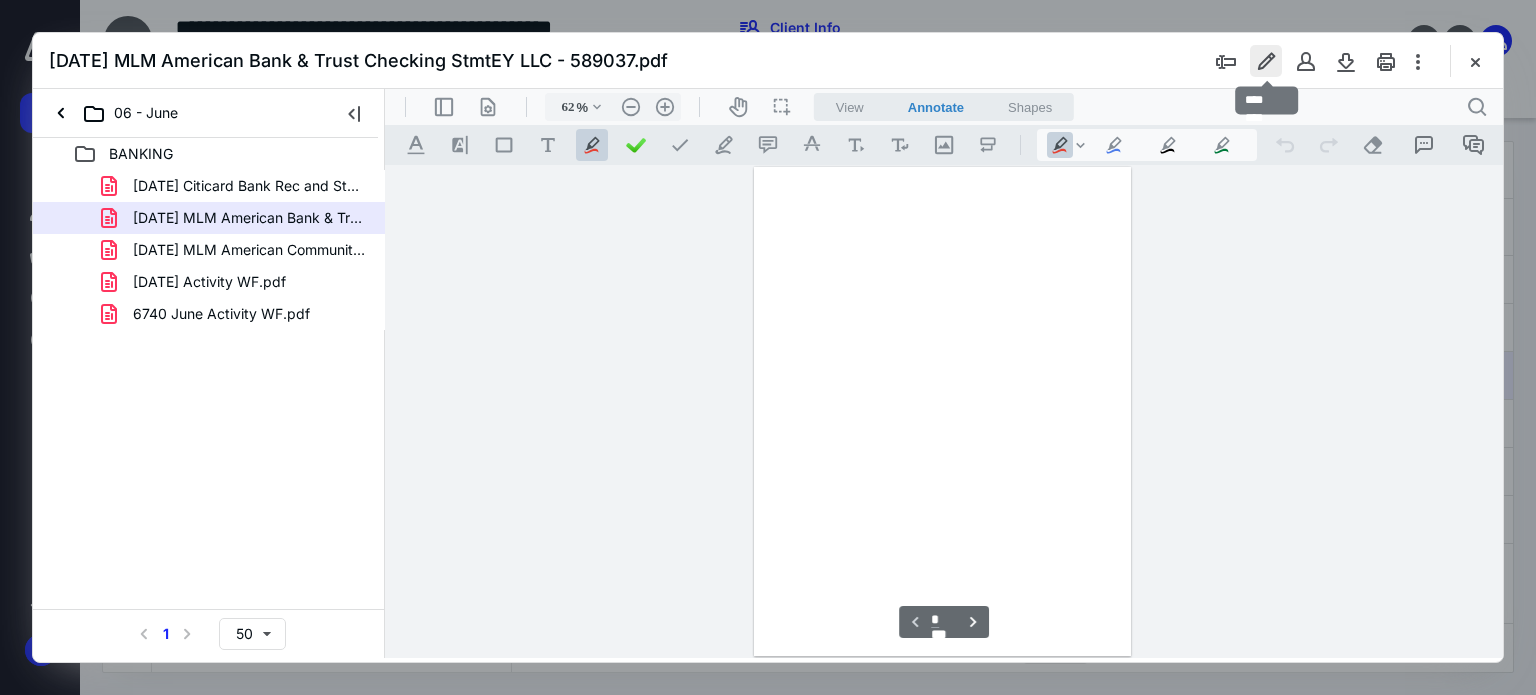 scroll, scrollTop: 78, scrollLeft: 0, axis: vertical 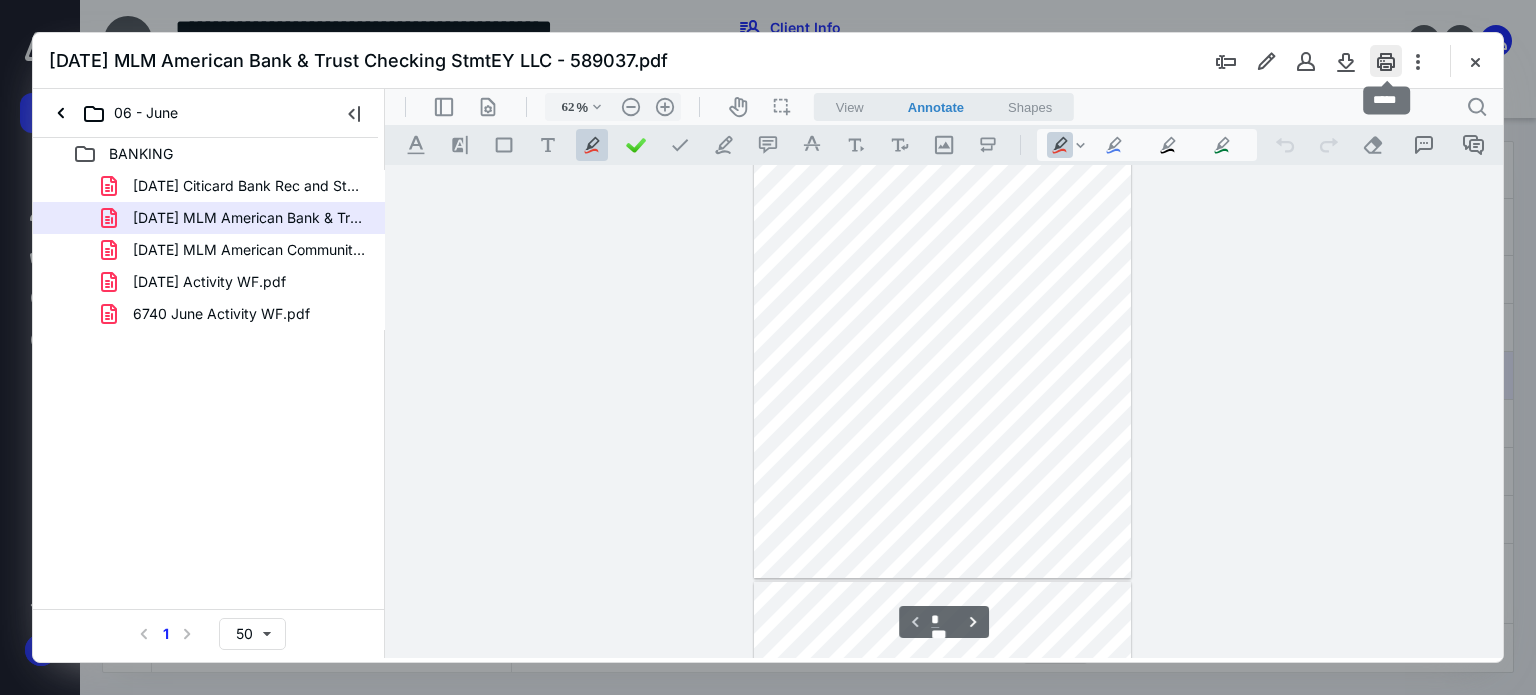 click at bounding box center (1386, 61) 